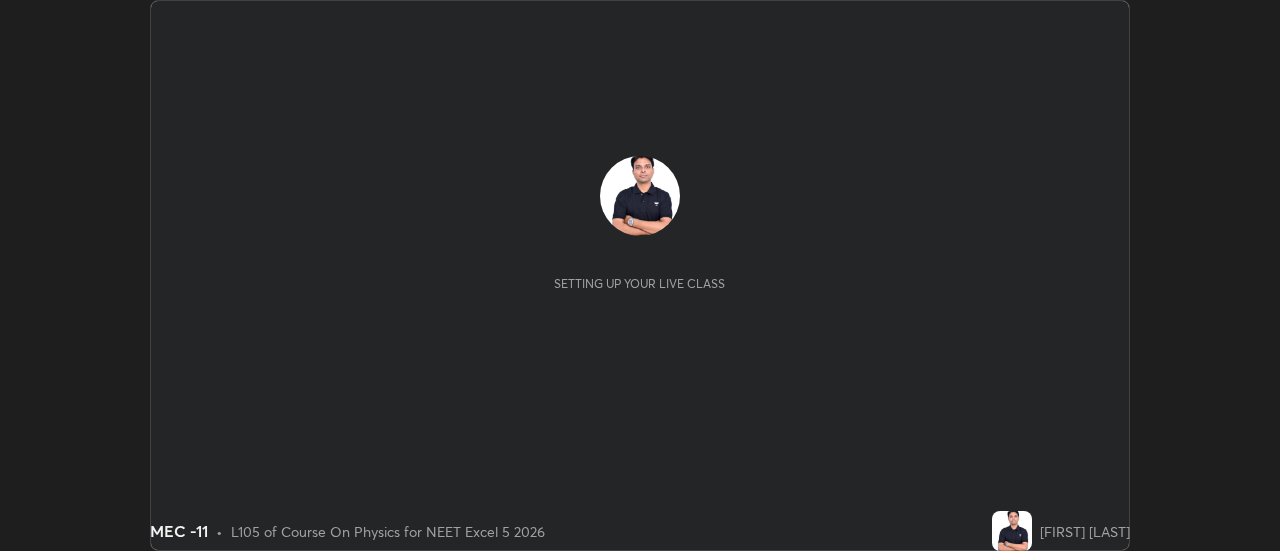 scroll, scrollTop: 0, scrollLeft: 0, axis: both 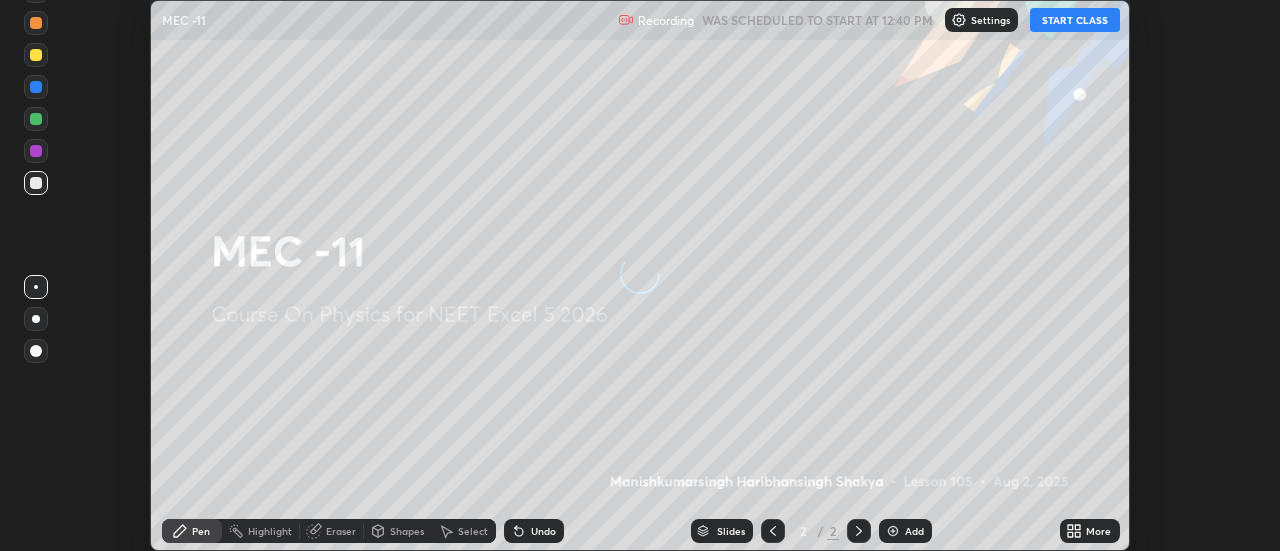 click on "START CLASS" at bounding box center (1075, 20) 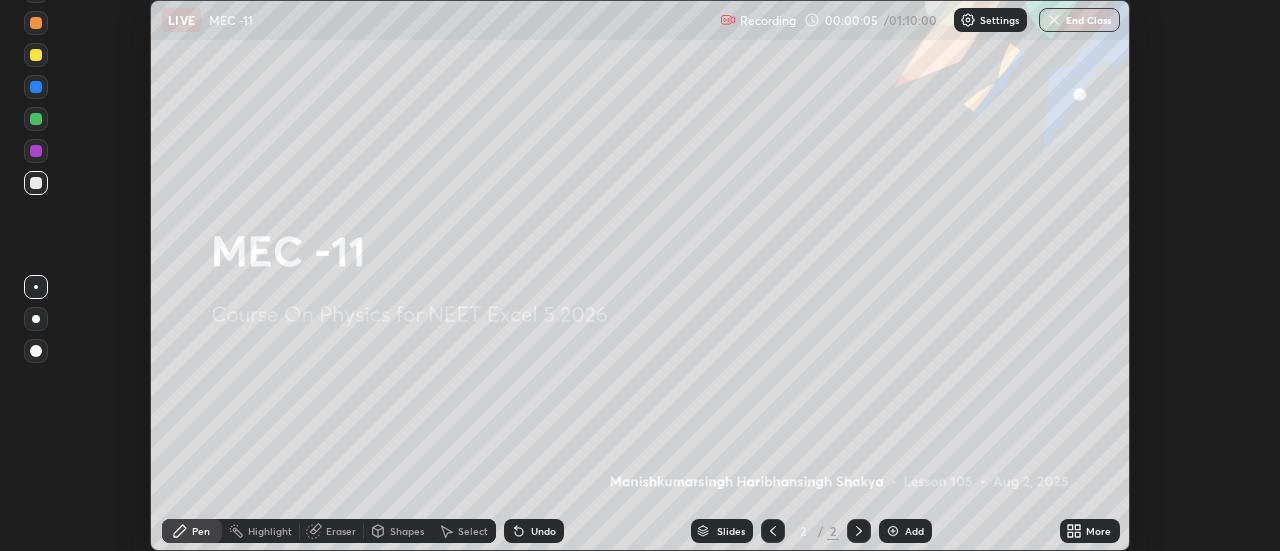 click 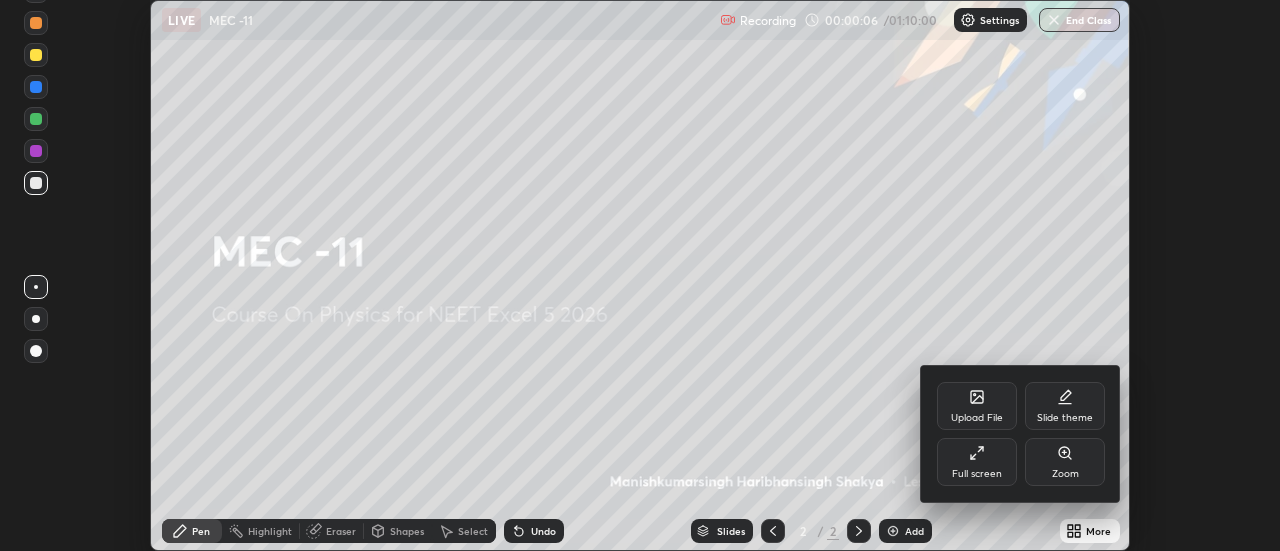click 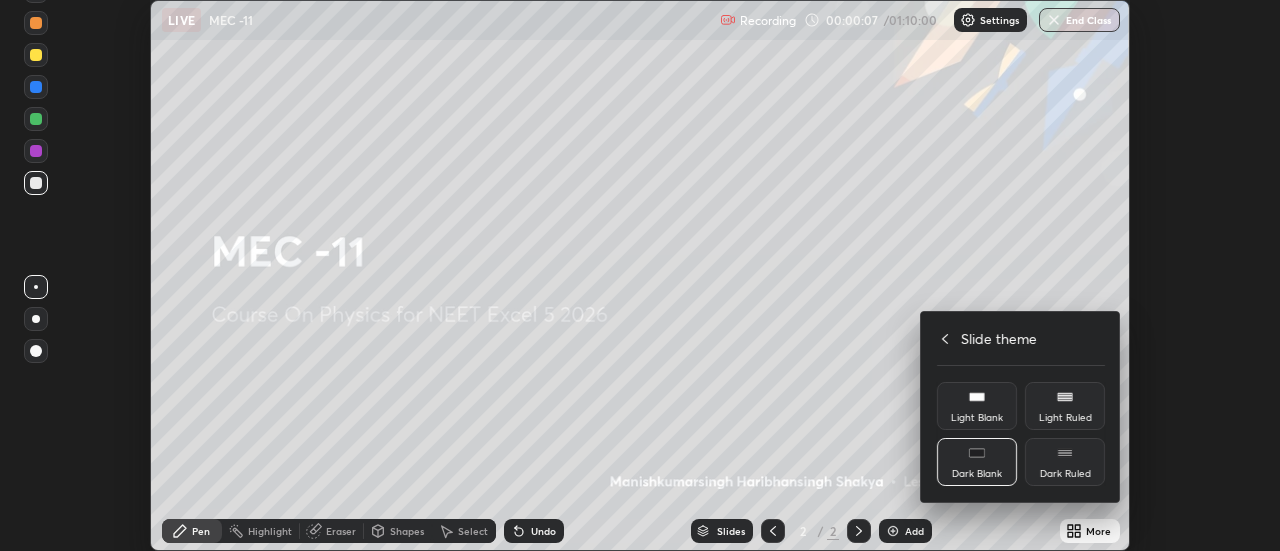 click on "Dark Ruled" at bounding box center [1065, 462] 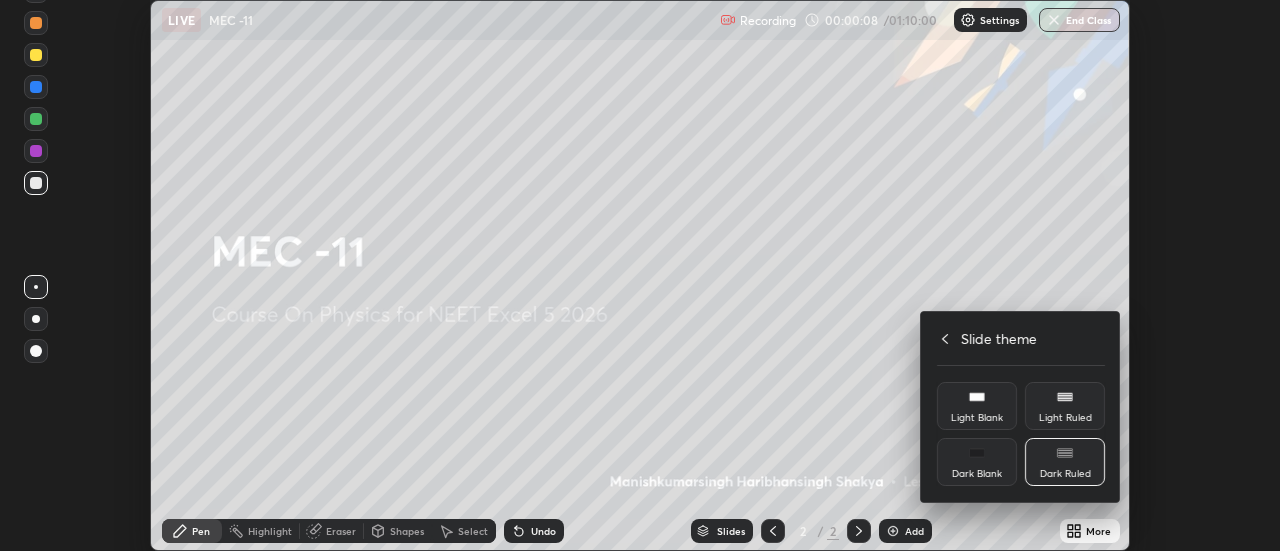 click 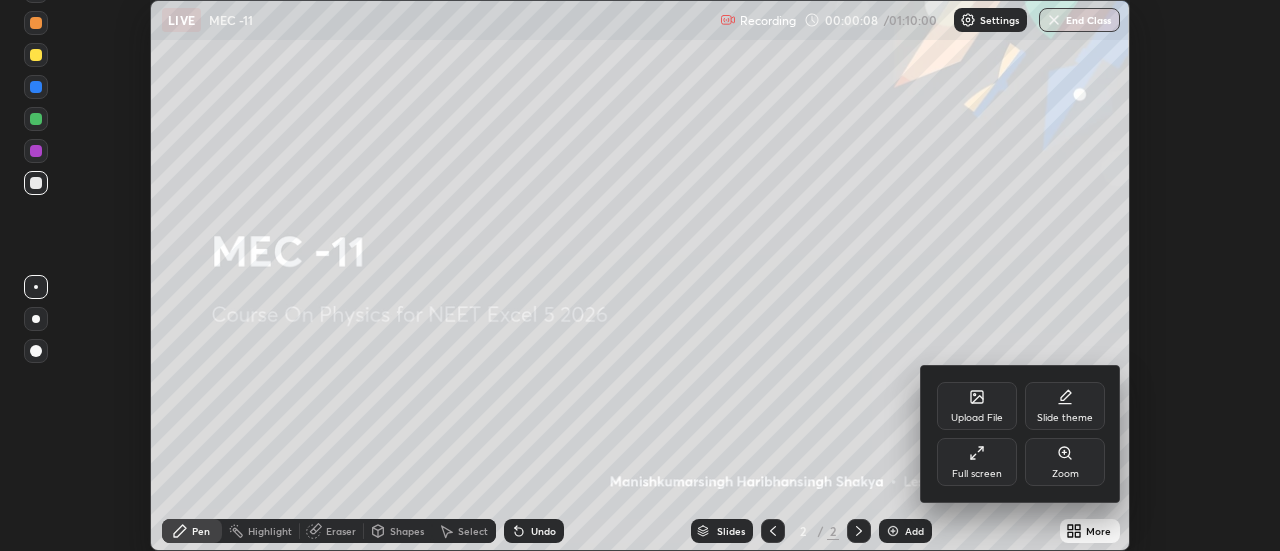 click at bounding box center (640, 275) 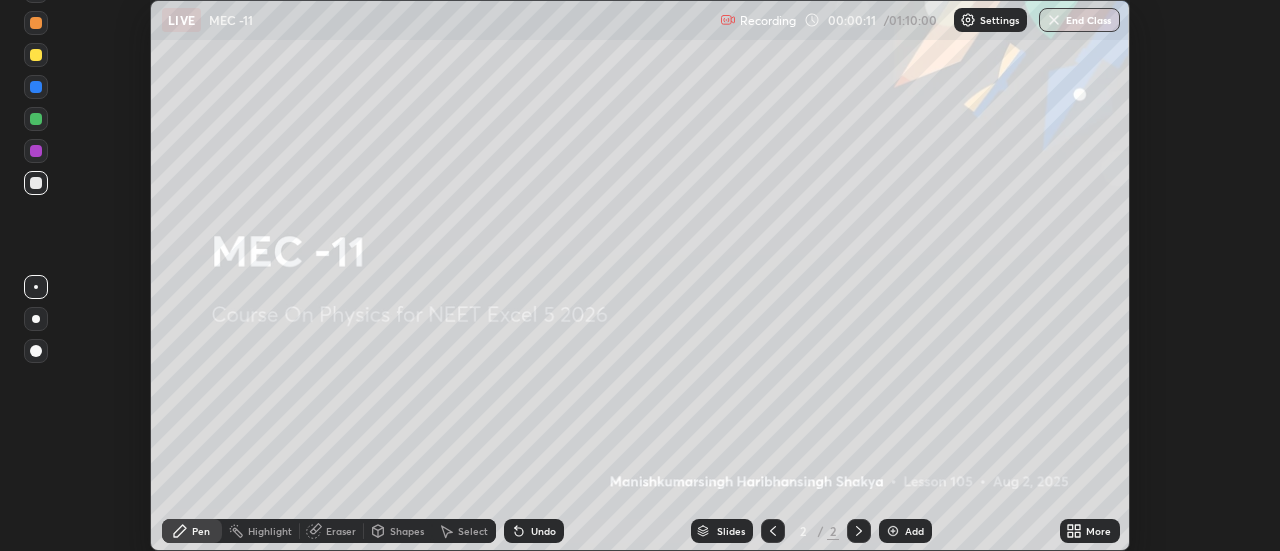 click at bounding box center (36, 351) 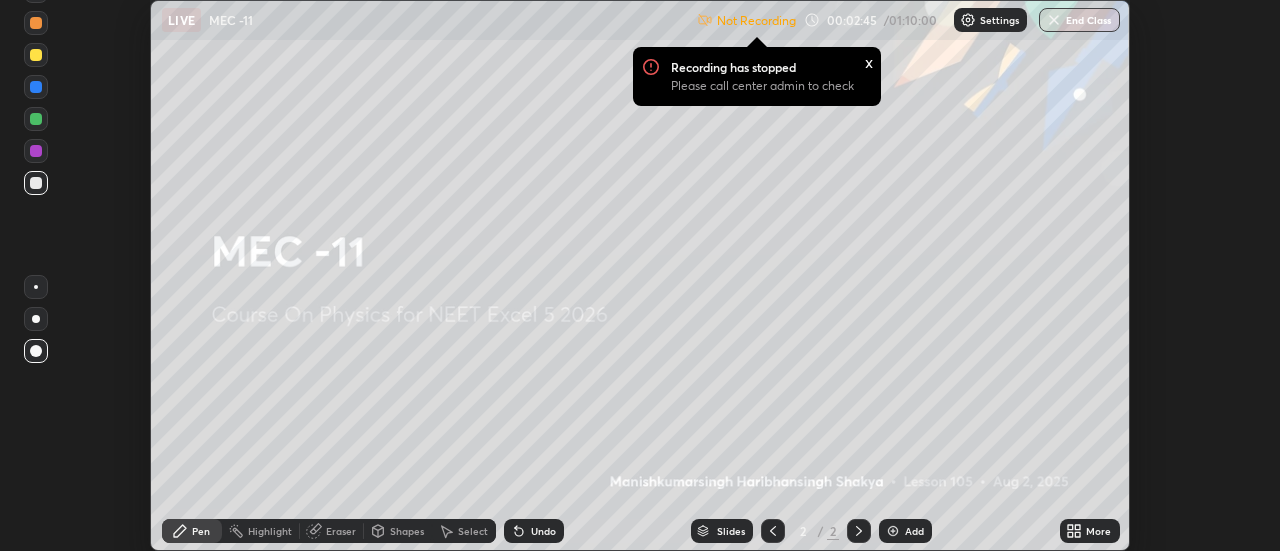 click 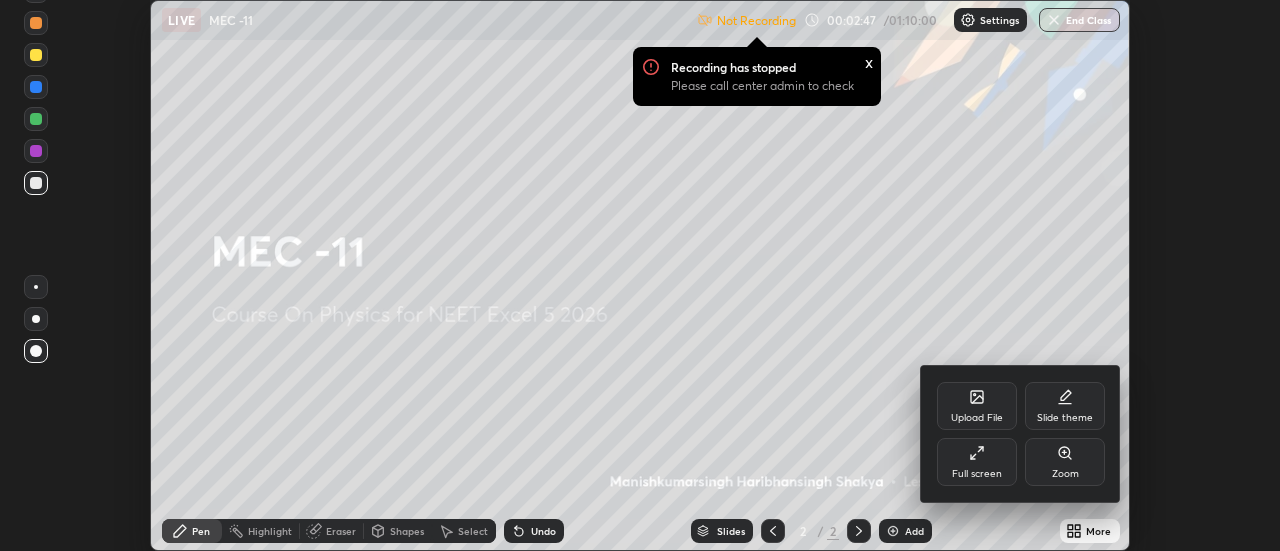 click on "Upload File" at bounding box center [977, 406] 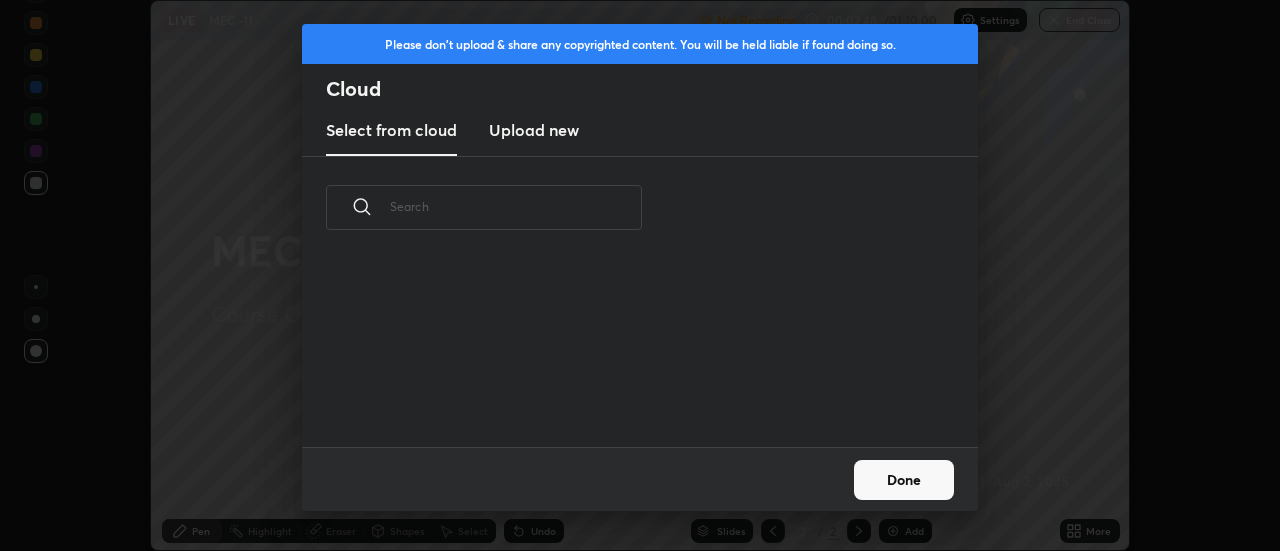 scroll, scrollTop: 7, scrollLeft: 11, axis: both 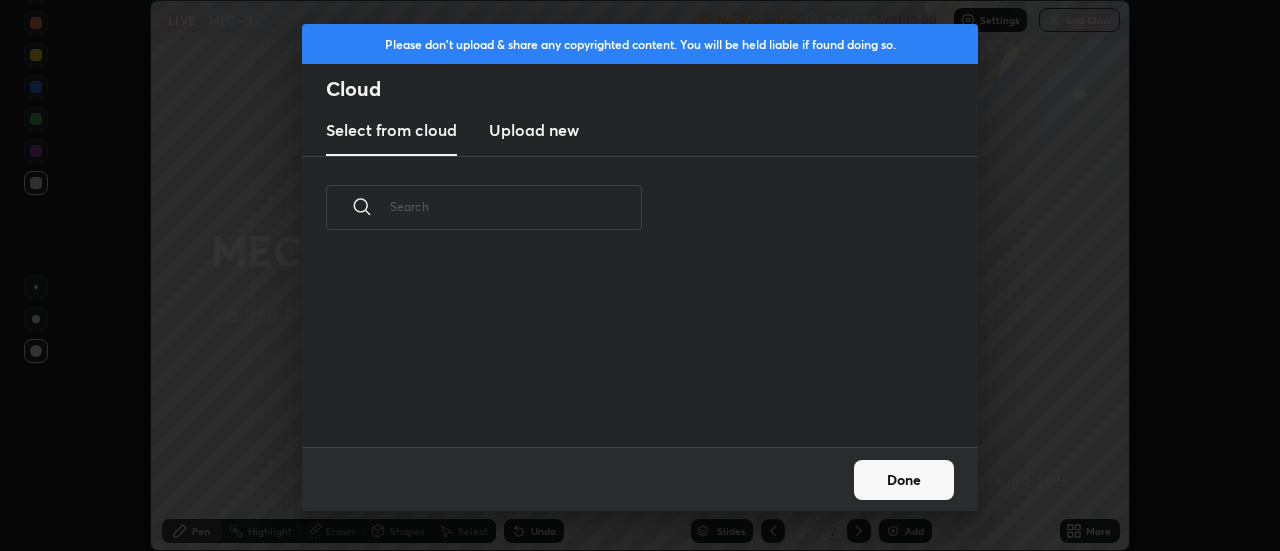 click on "Upload new" at bounding box center [534, 130] 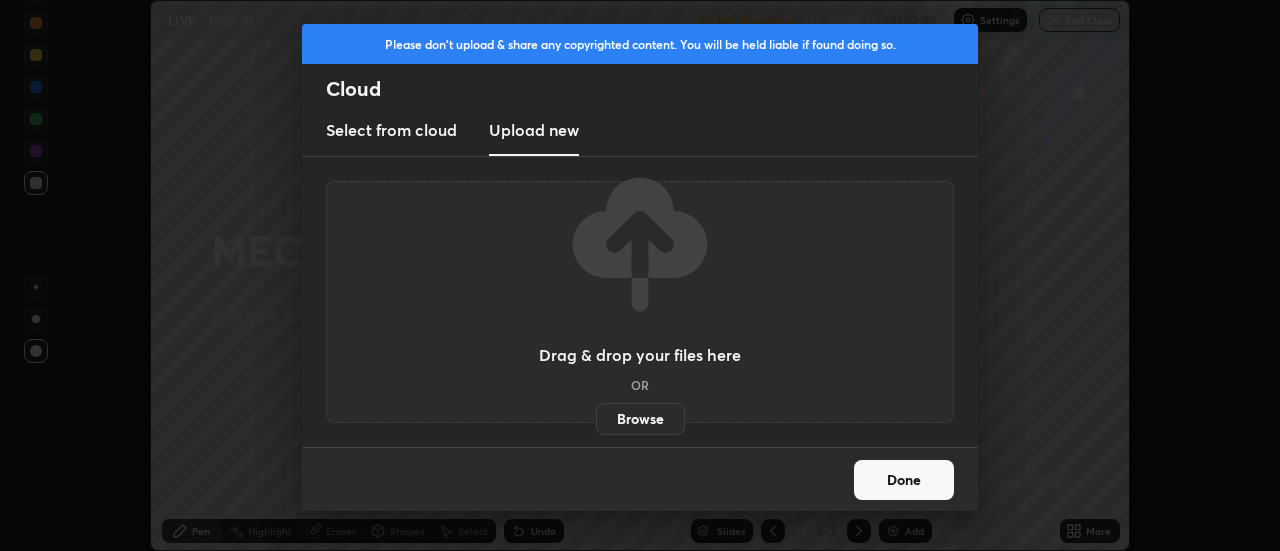 click on "Browse" at bounding box center [640, 419] 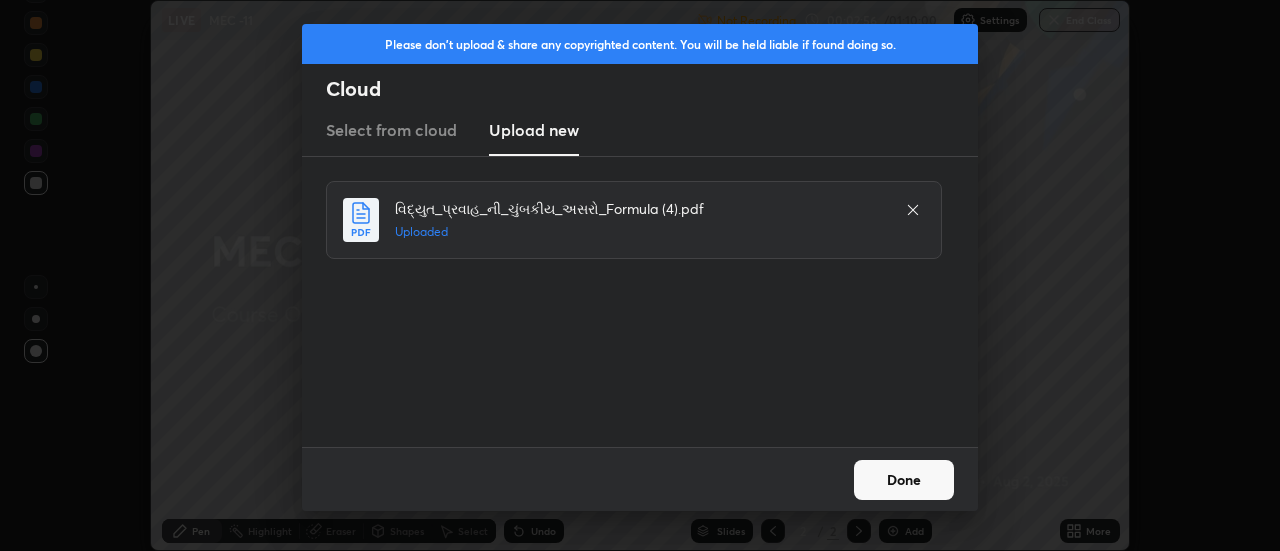 click on "Done" at bounding box center (904, 480) 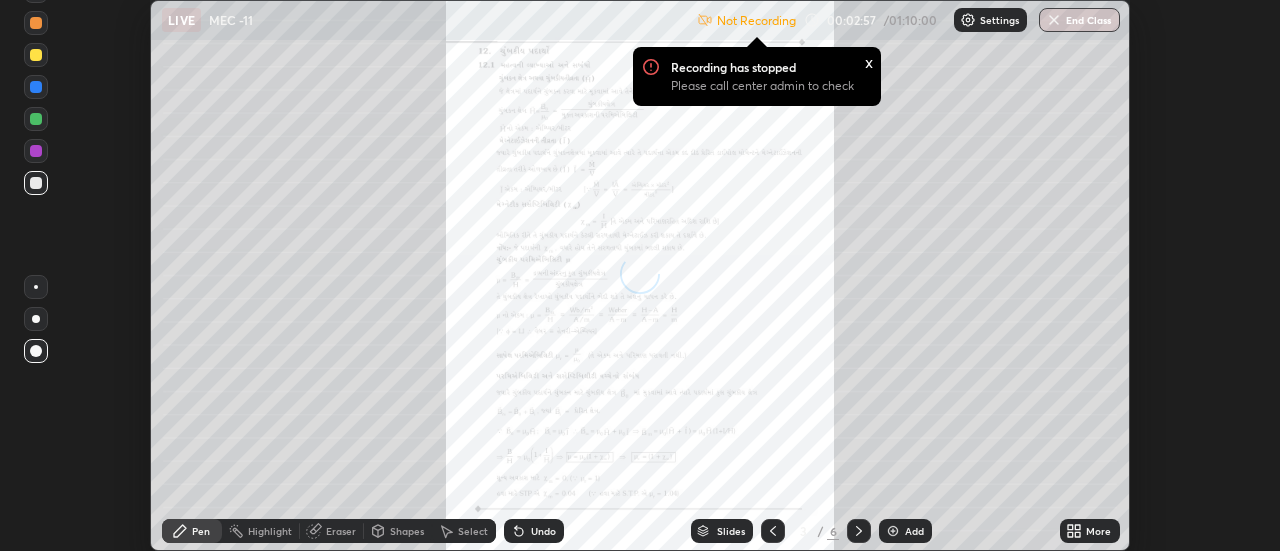click 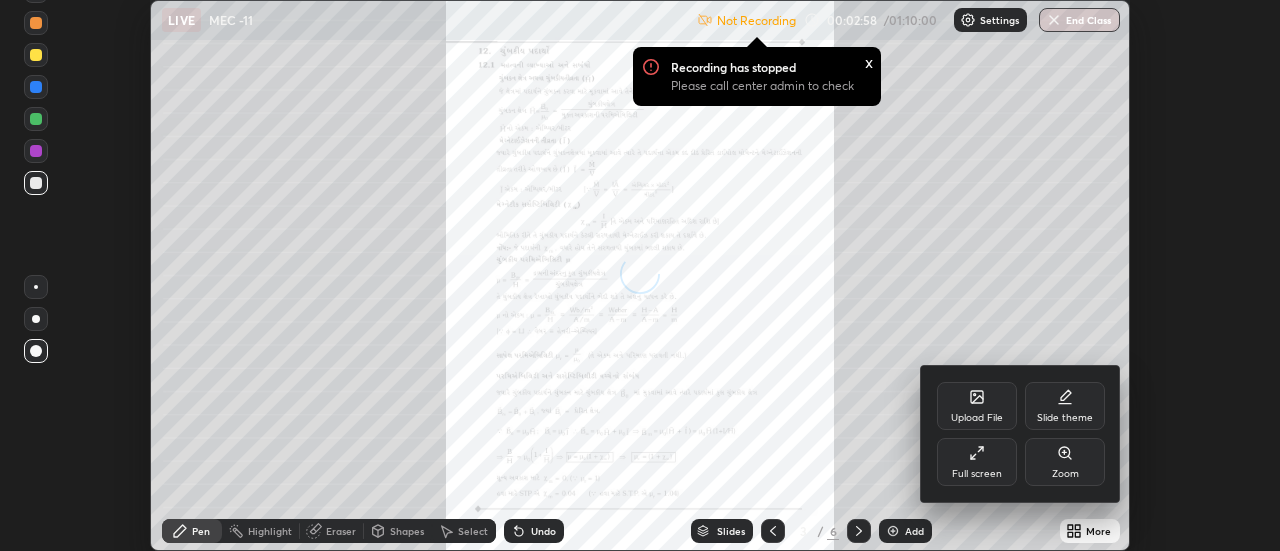 click on "Full screen" at bounding box center [977, 462] 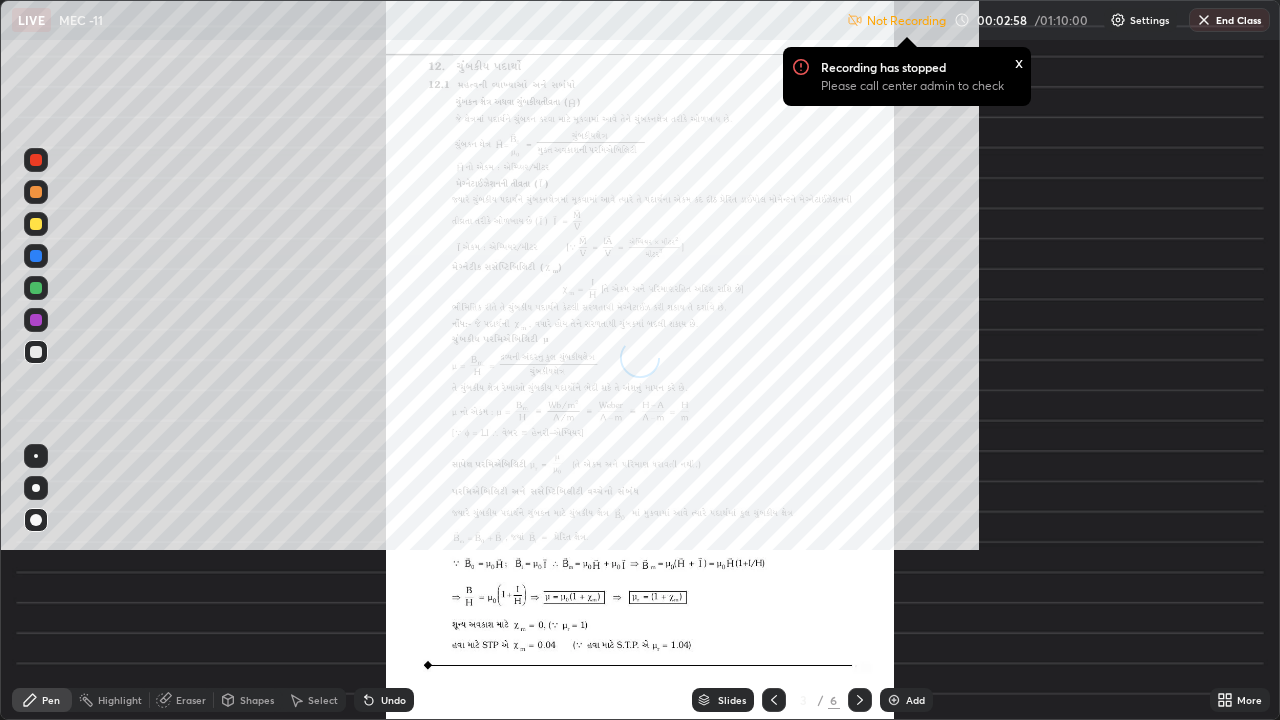 scroll, scrollTop: 99280, scrollLeft: 98720, axis: both 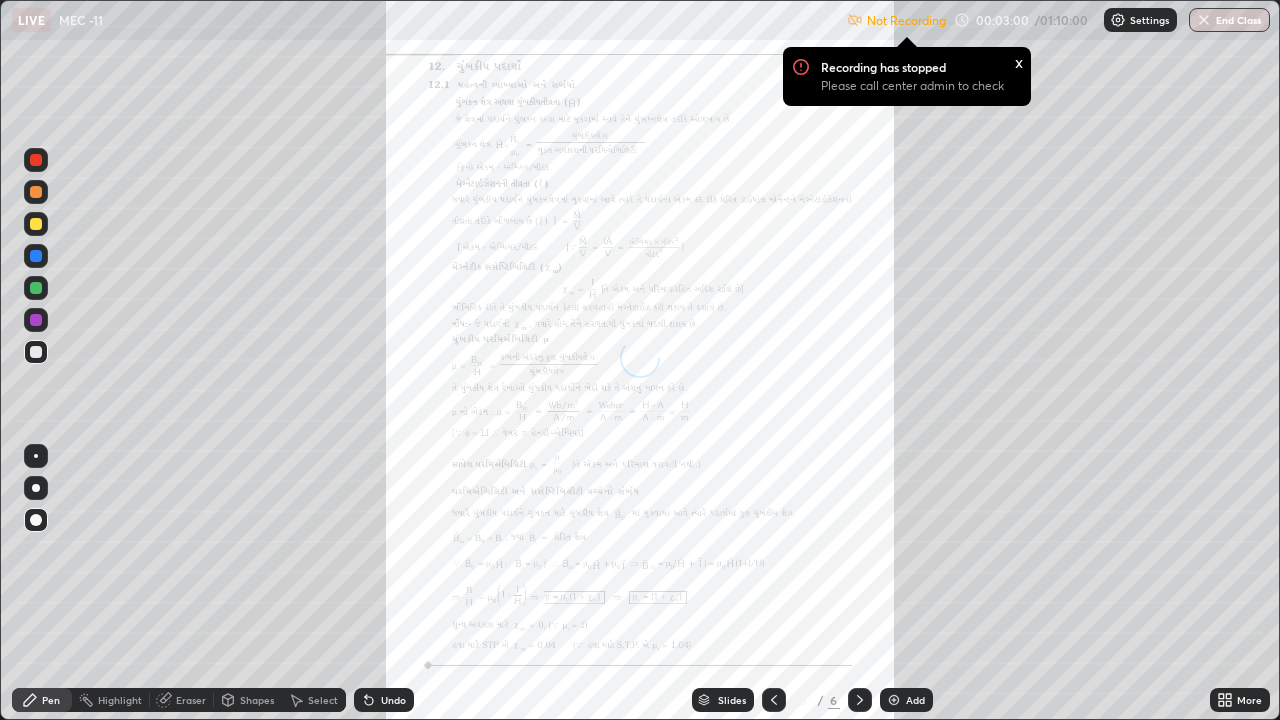 click on "Settings" at bounding box center [1149, 20] 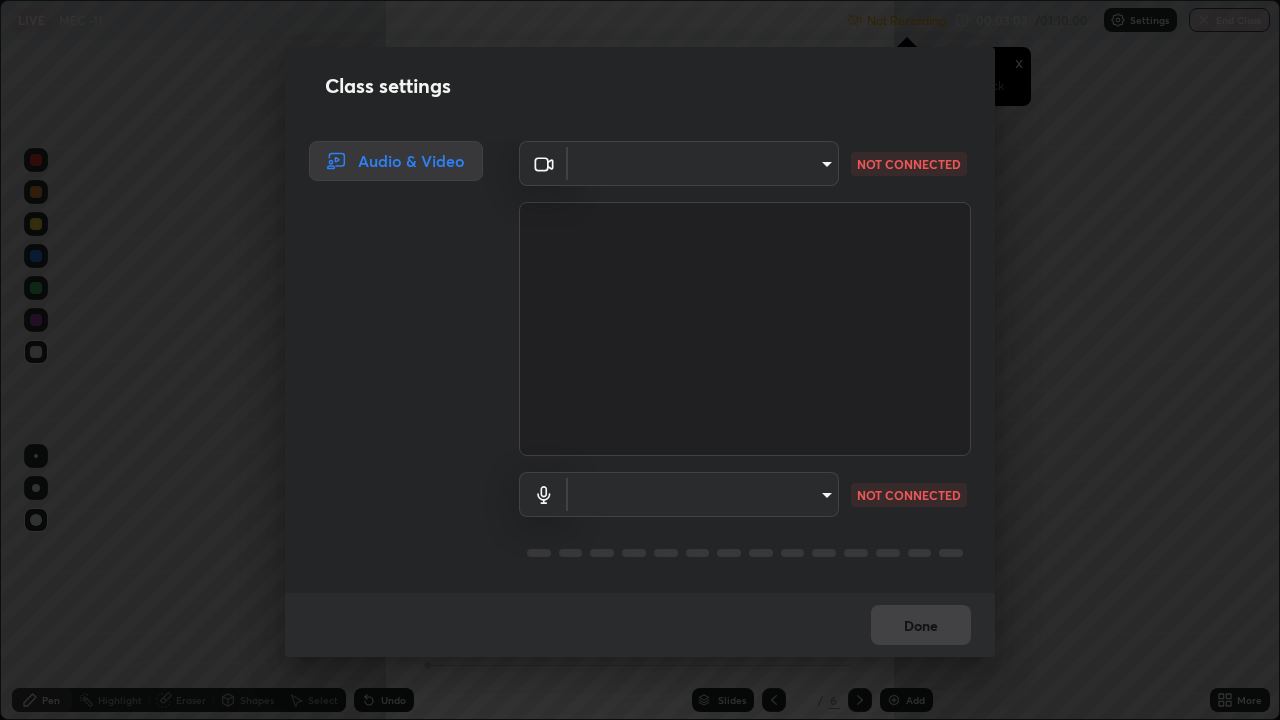 type on "cf8053163bb2f7d6ecf3d6bd7b4235d237b850a42bc303a0614f26eb784a67d0" 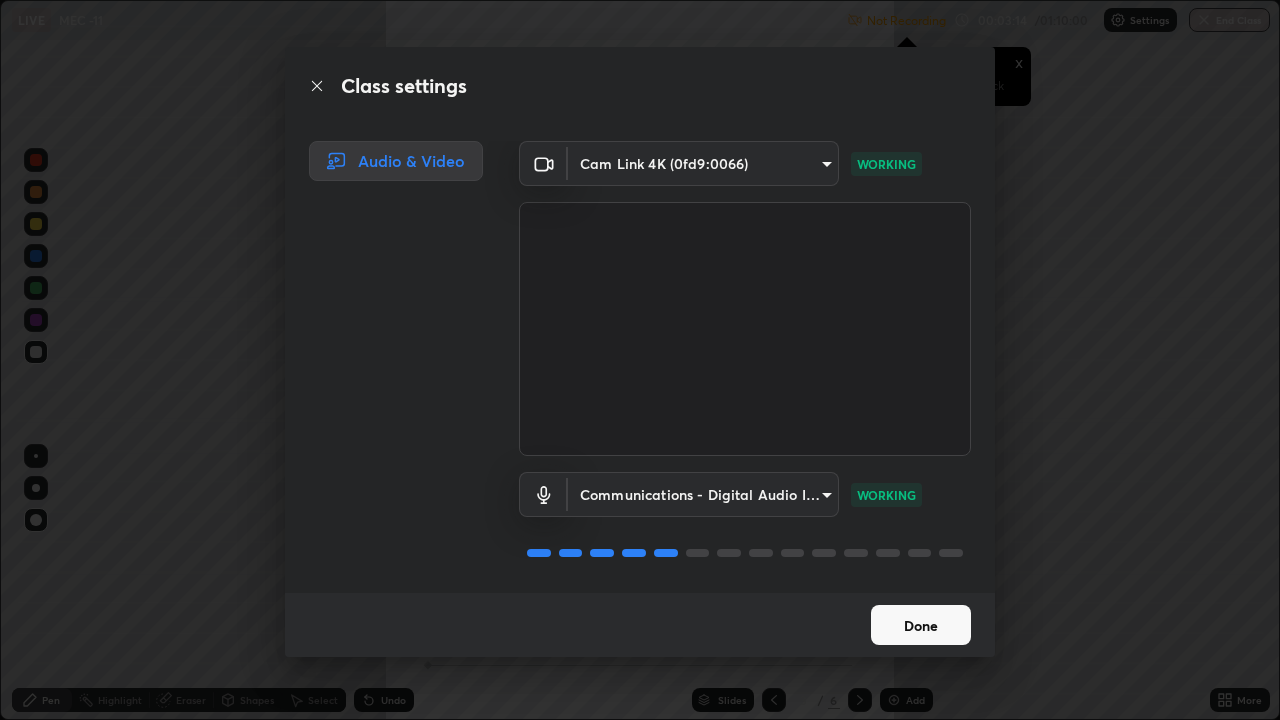 click on "Done" at bounding box center (921, 625) 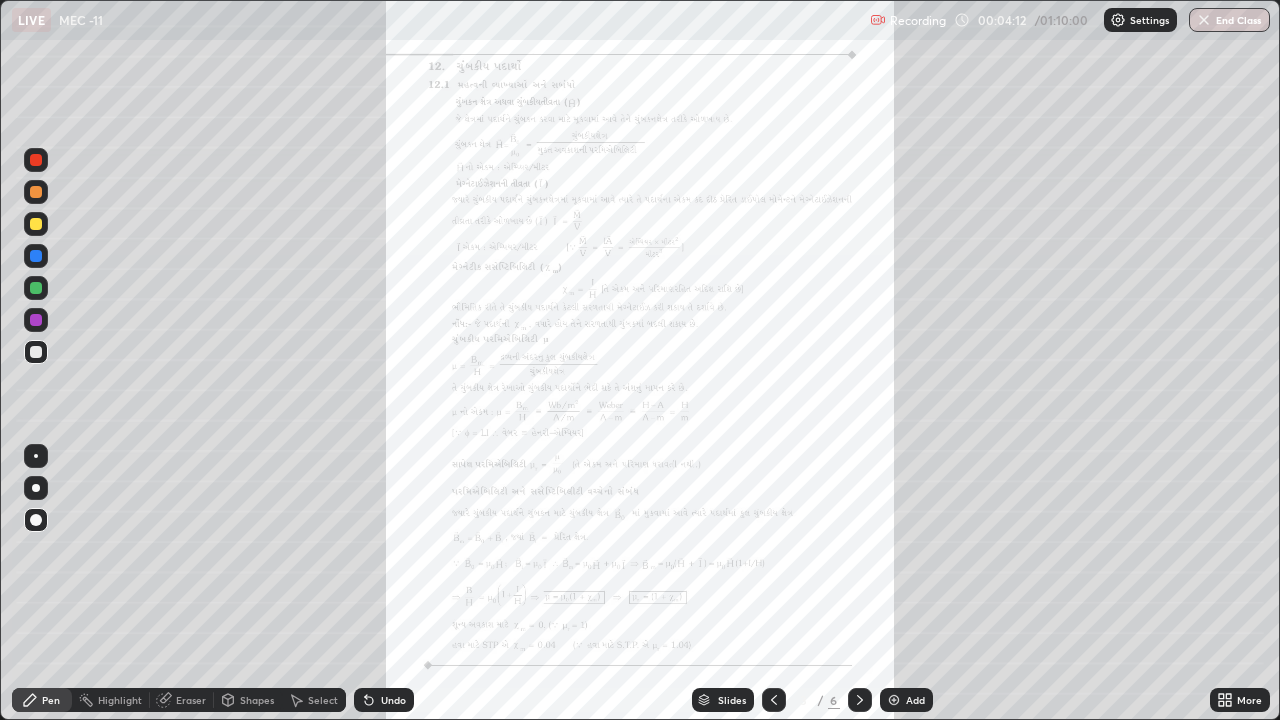 click at bounding box center [36, 192] 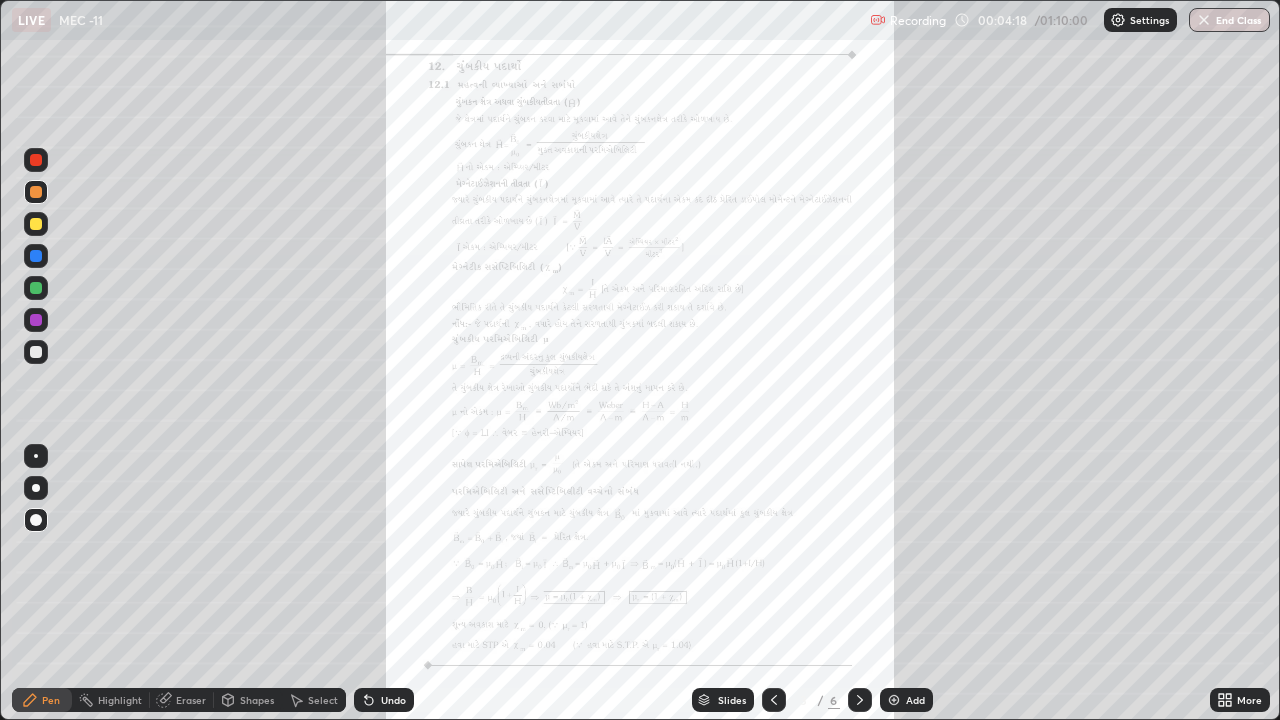 click on "Undo" at bounding box center [393, 700] 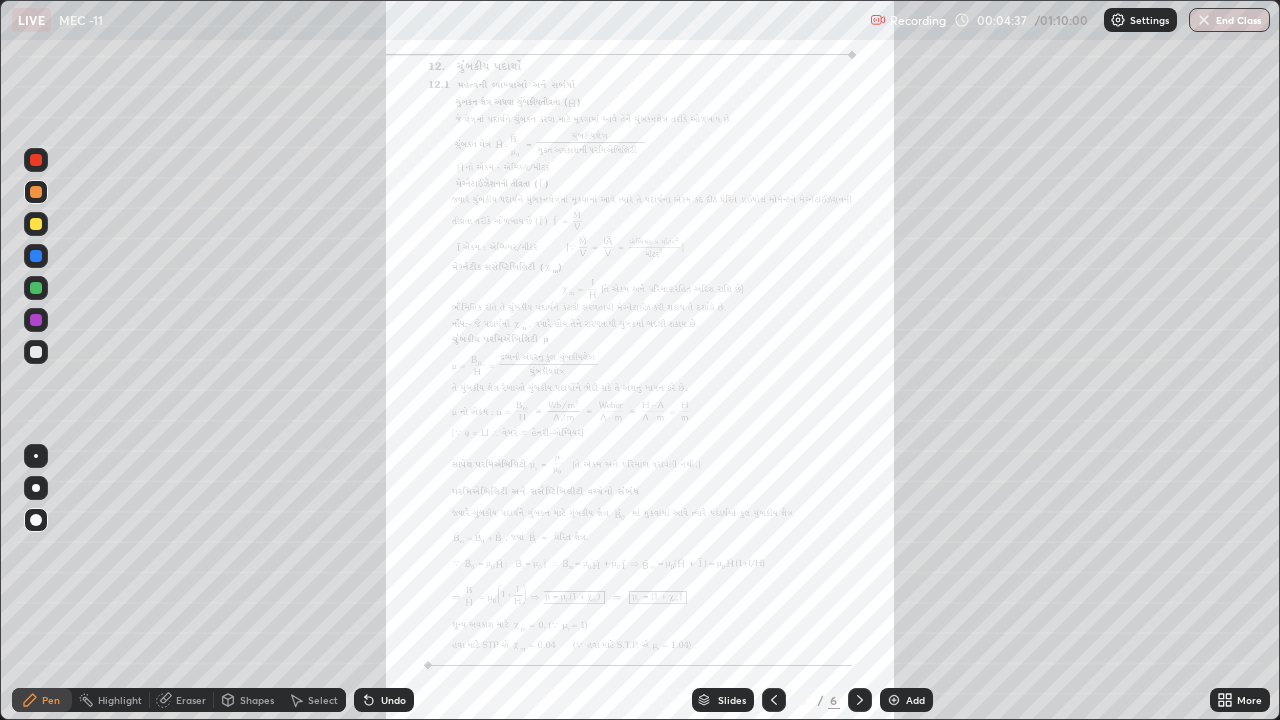 click 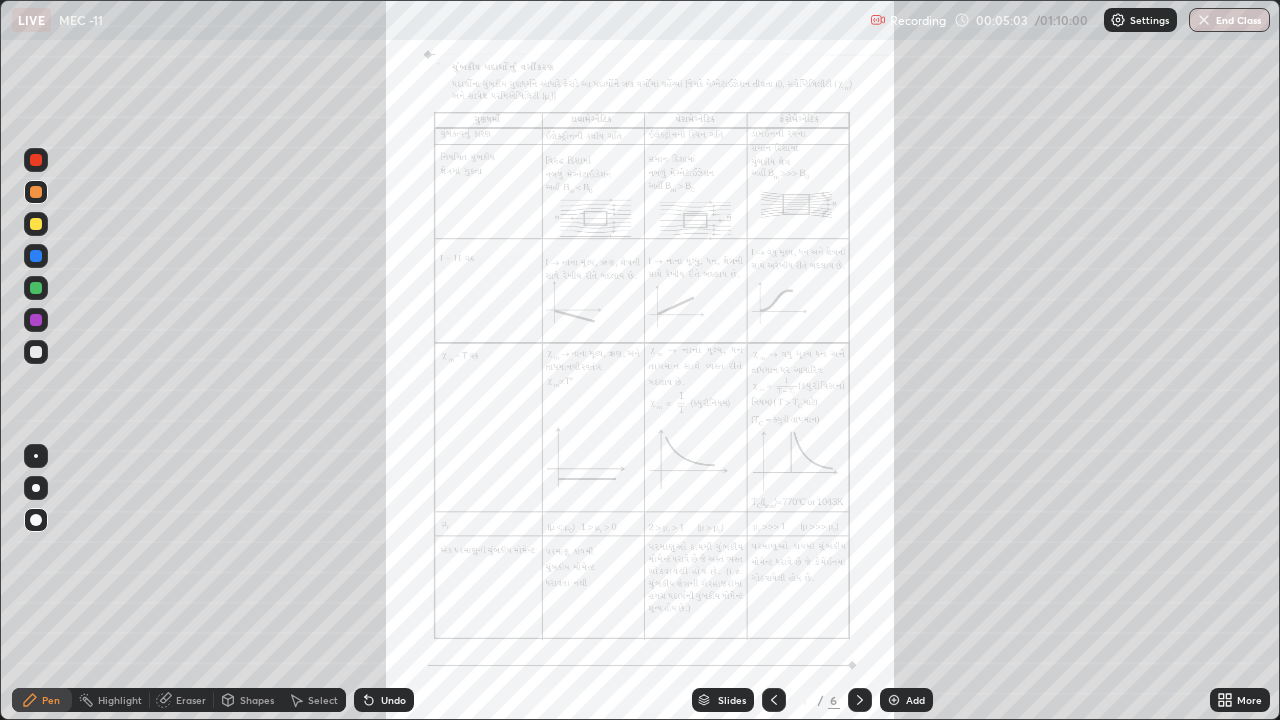 click on "Shapes" at bounding box center (248, 700) 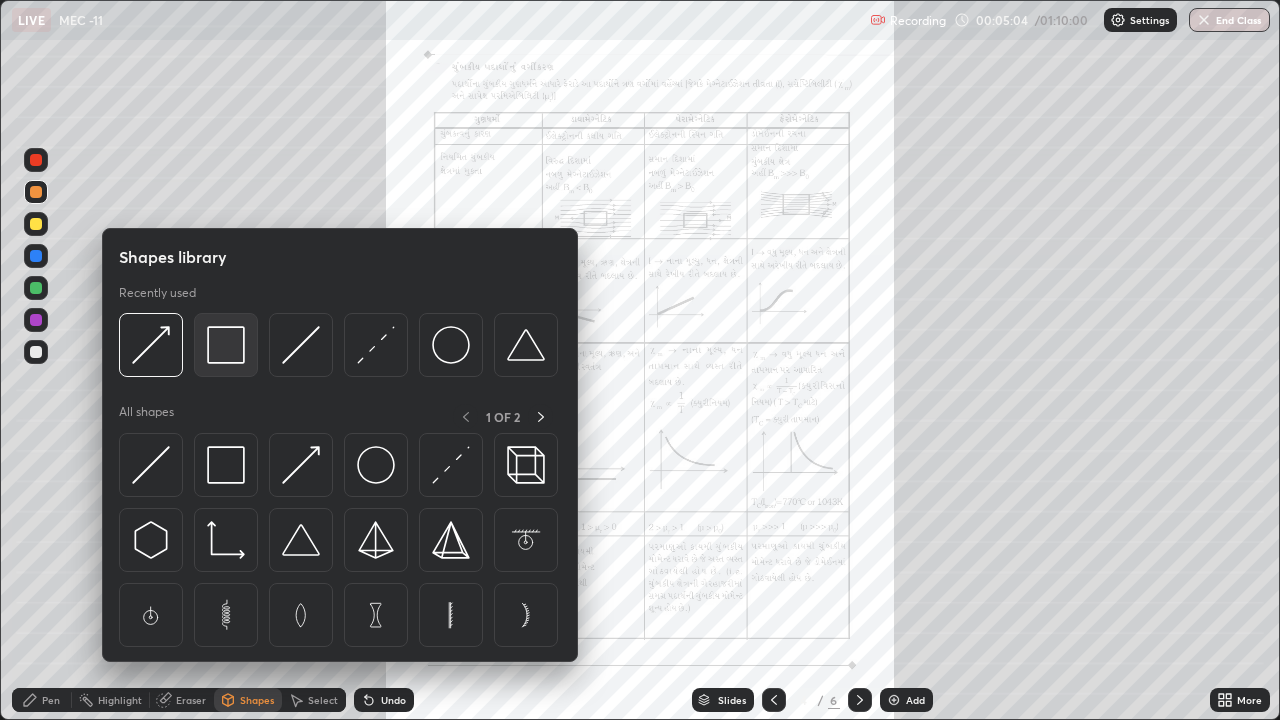 click at bounding box center (226, 345) 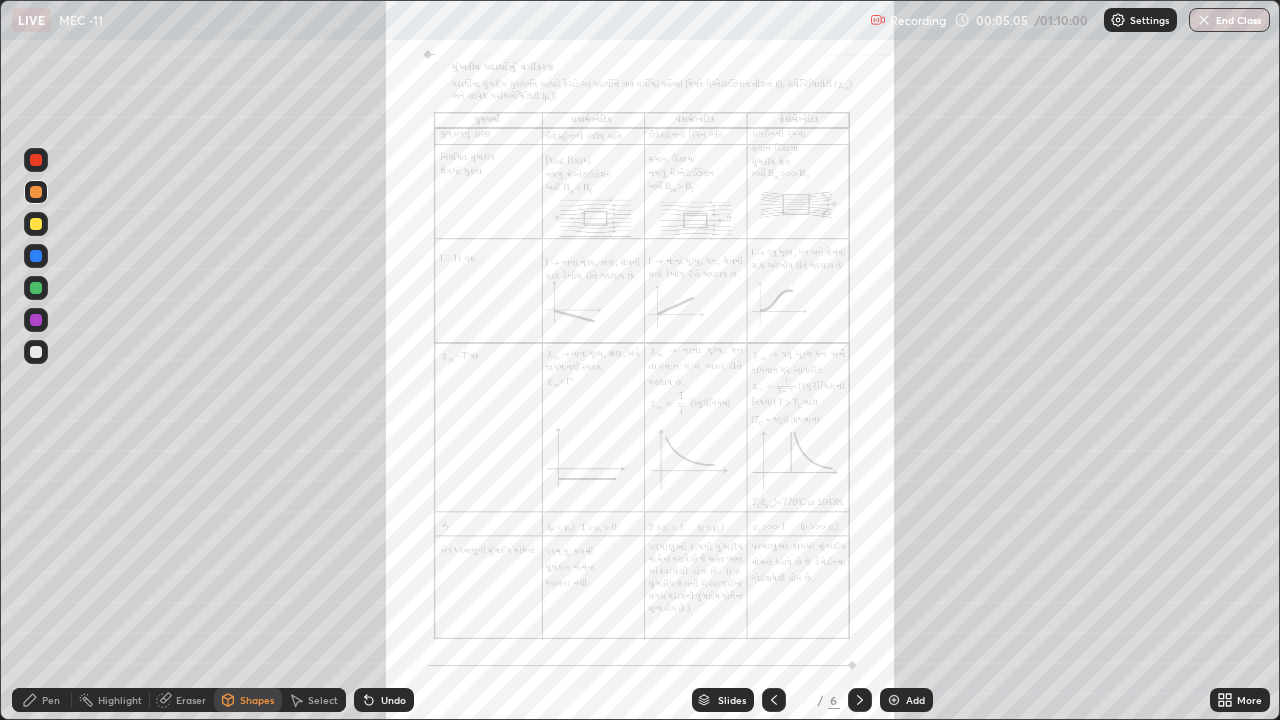 click at bounding box center (36, 160) 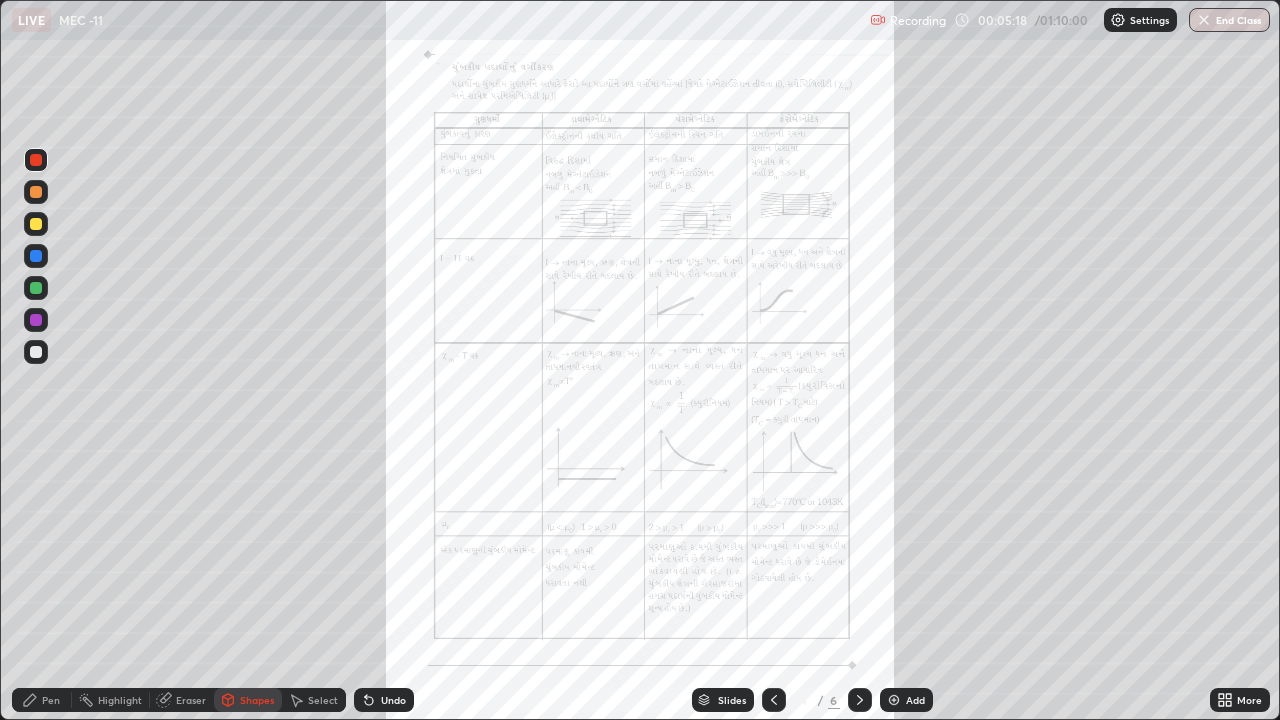 click on "Pen" at bounding box center (42, 700) 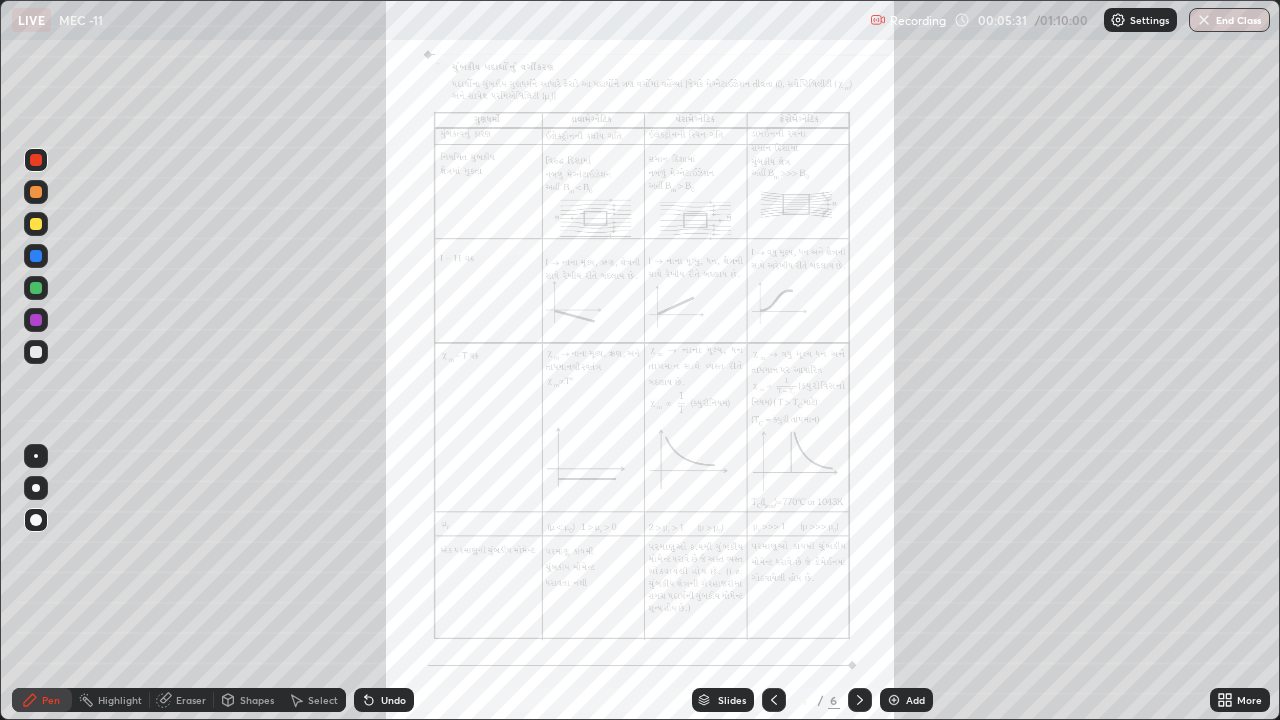 click 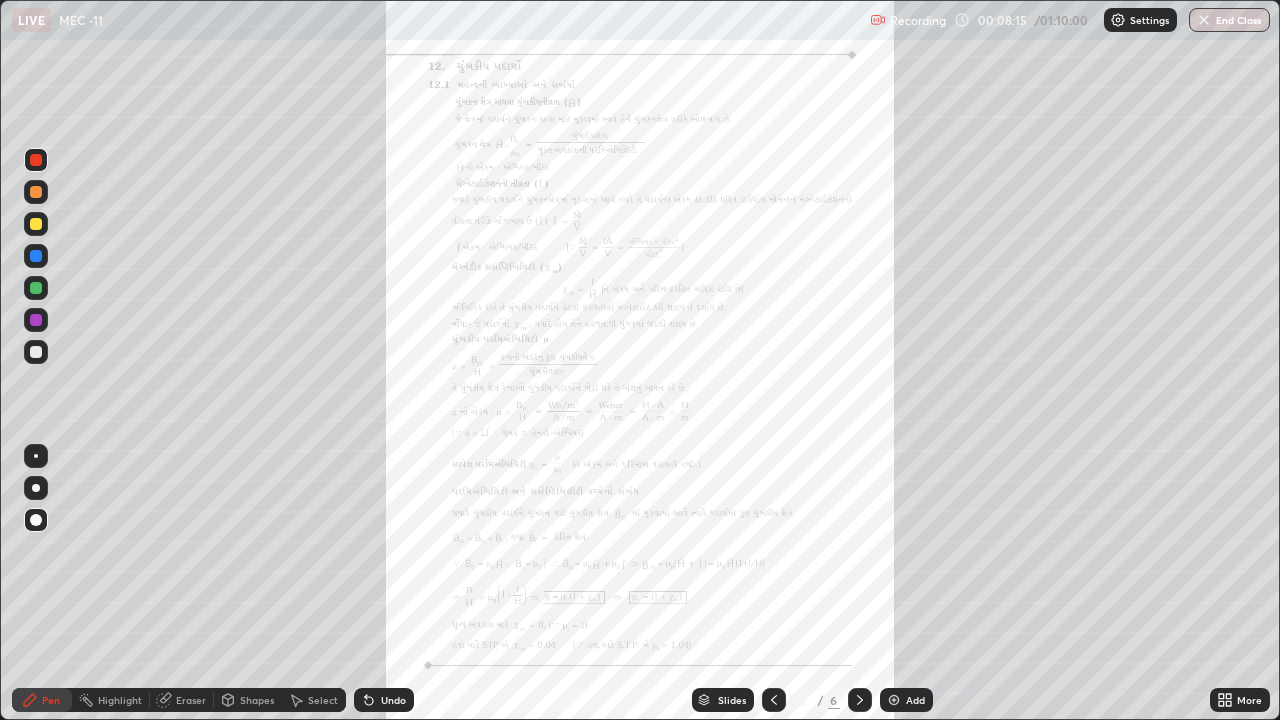 click 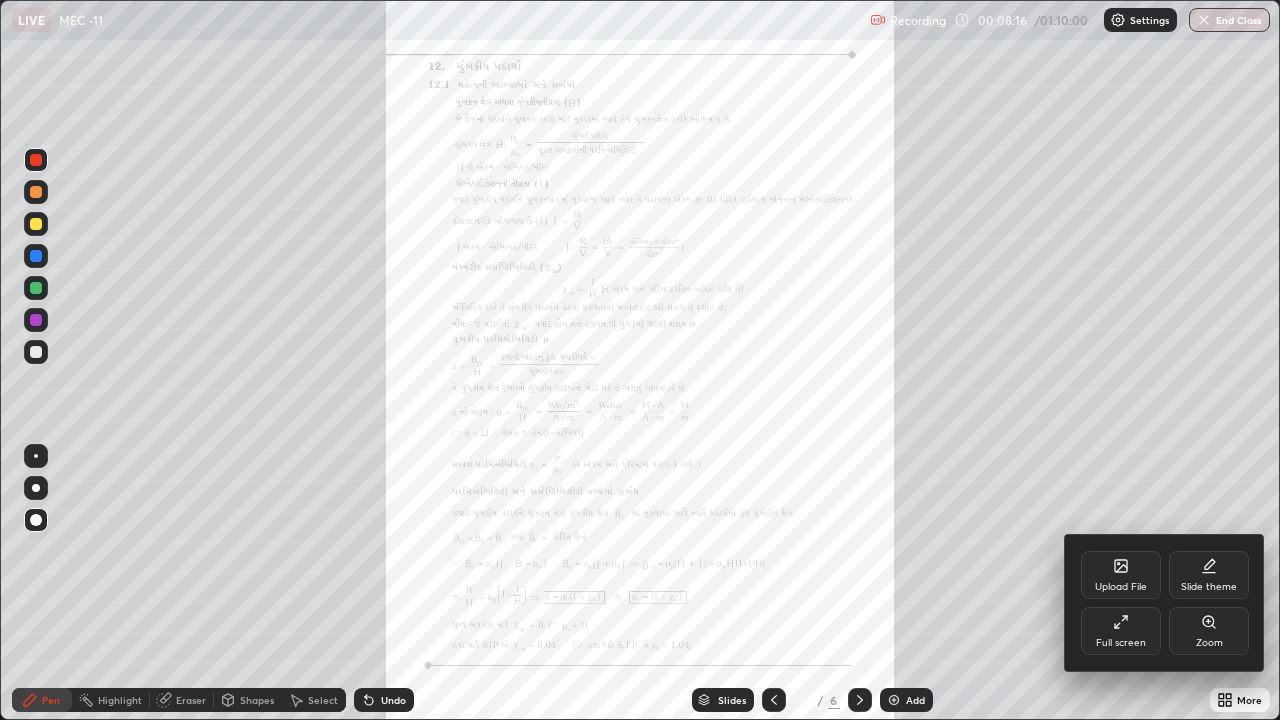 click 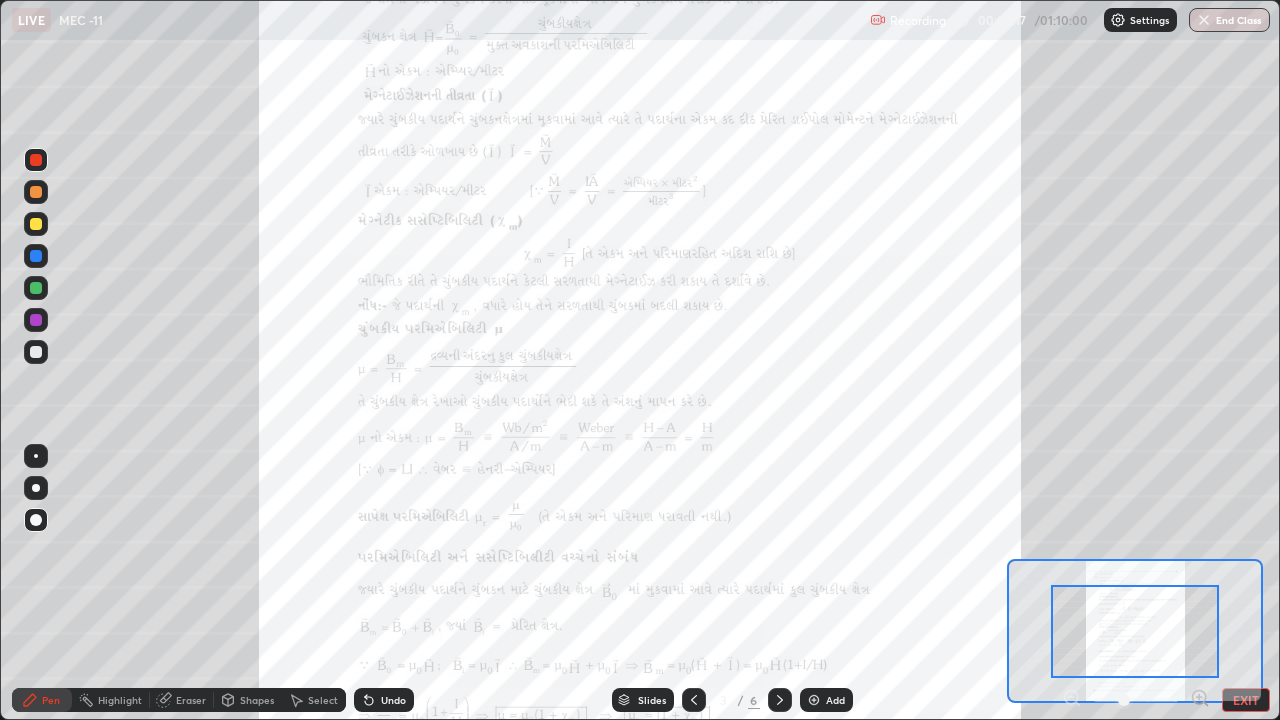 click 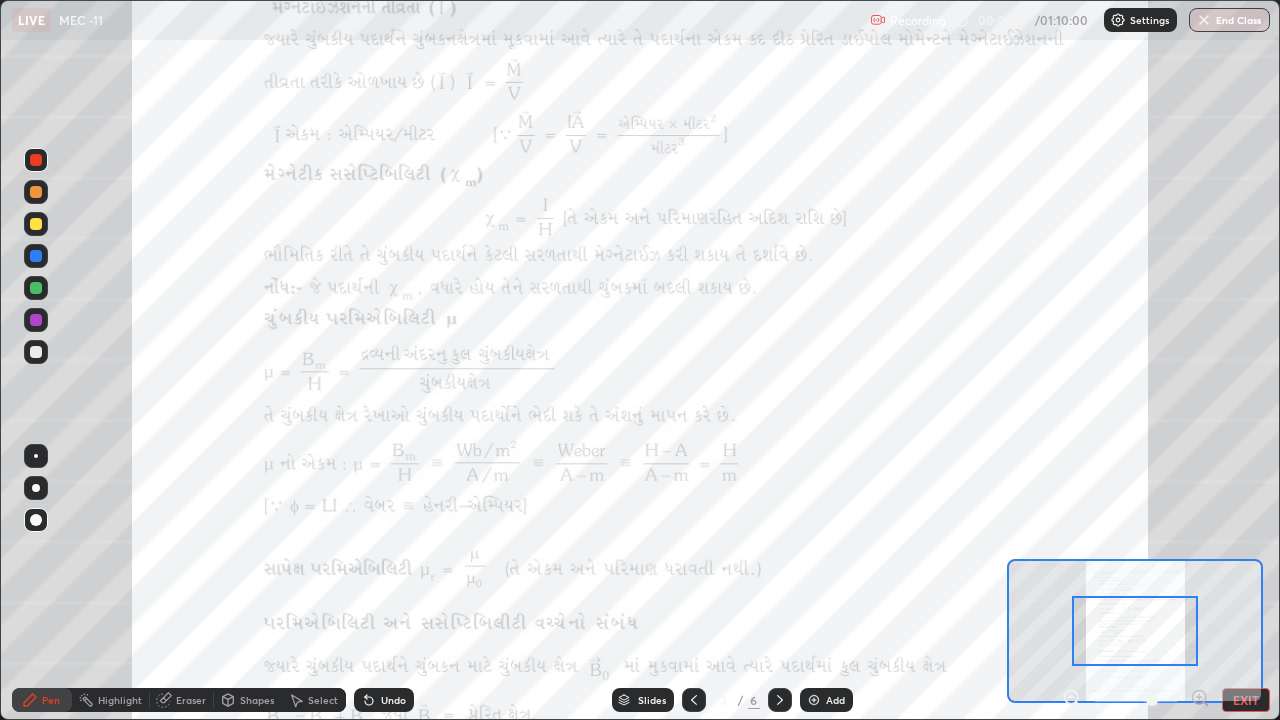 click 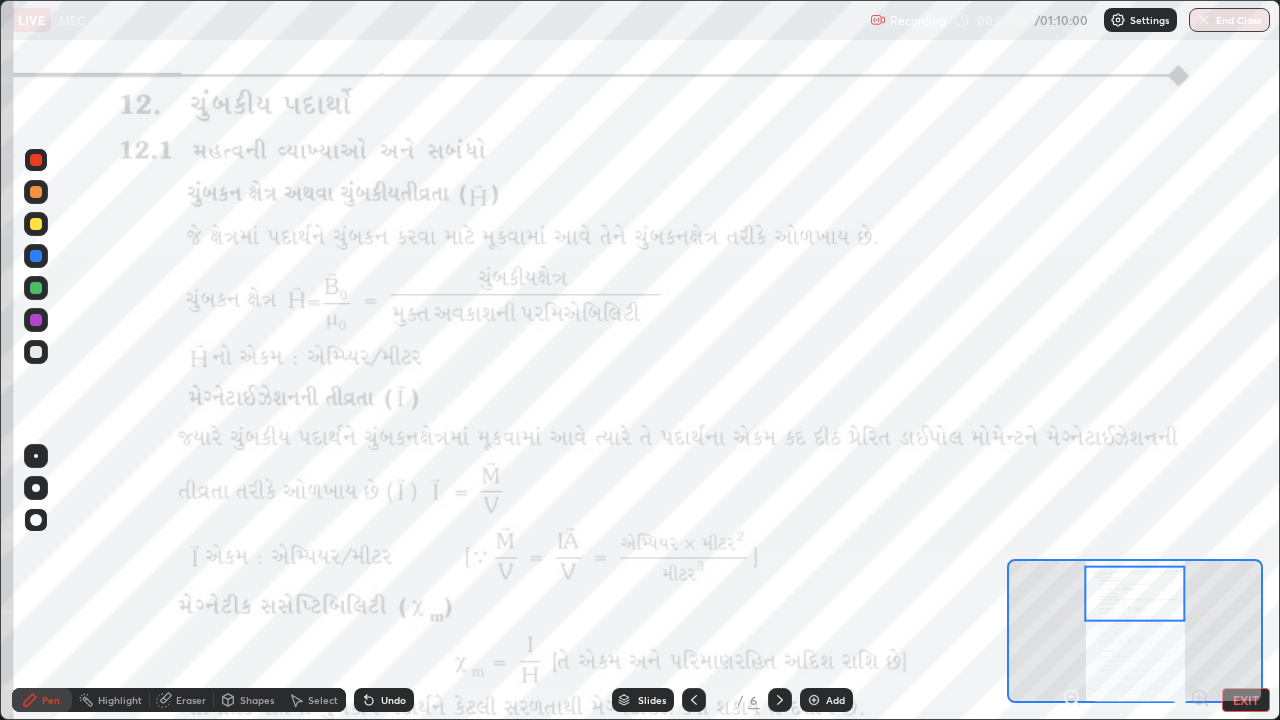 click at bounding box center [36, 456] 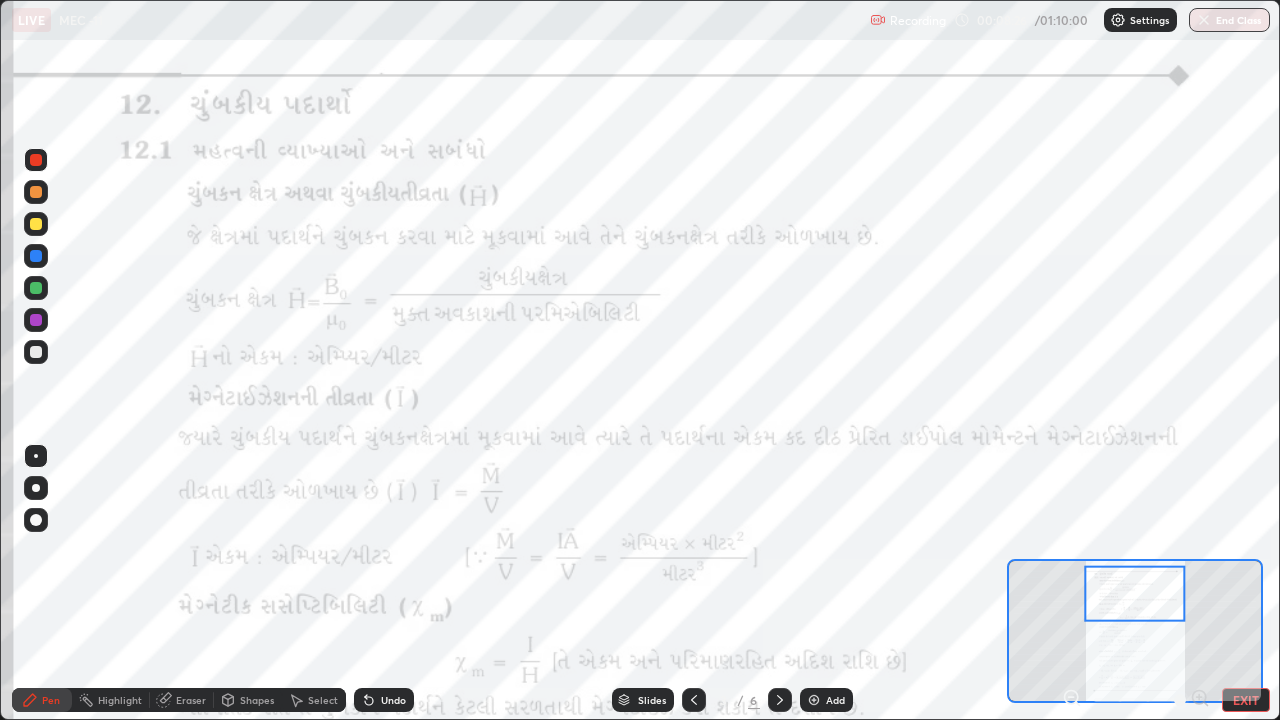 click at bounding box center [36, 320] 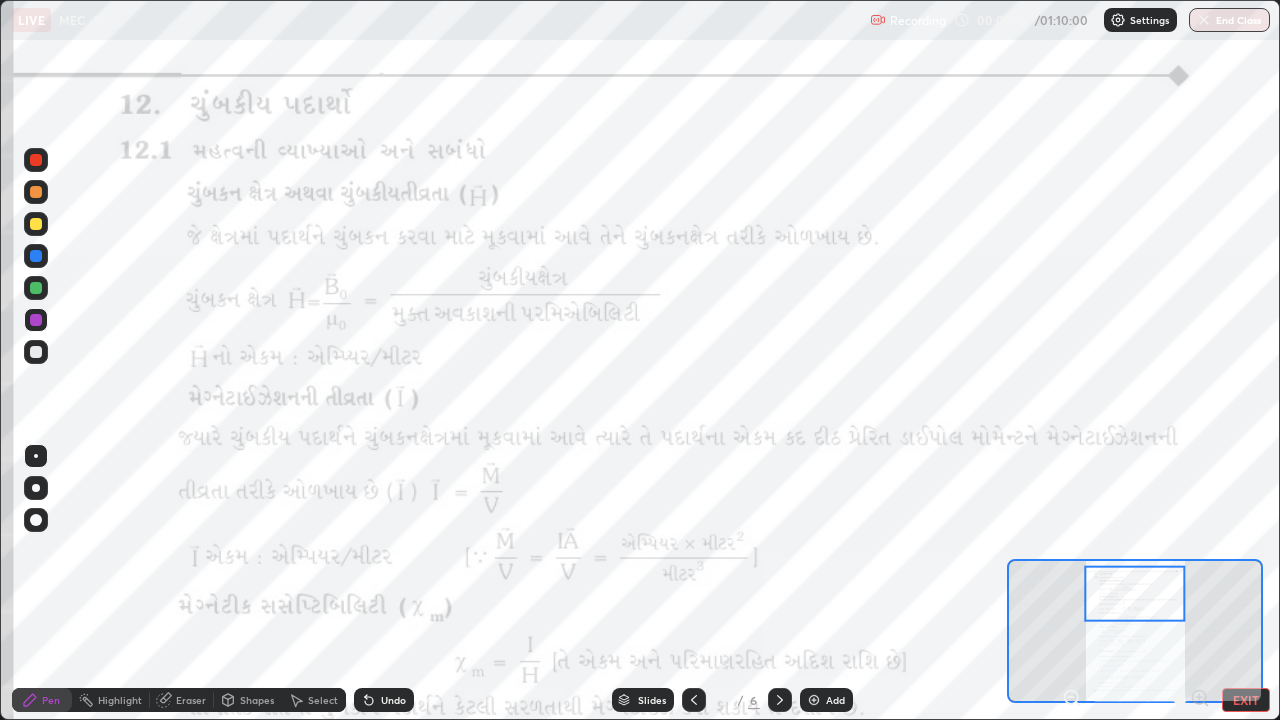 click on "Eraser" at bounding box center (191, 700) 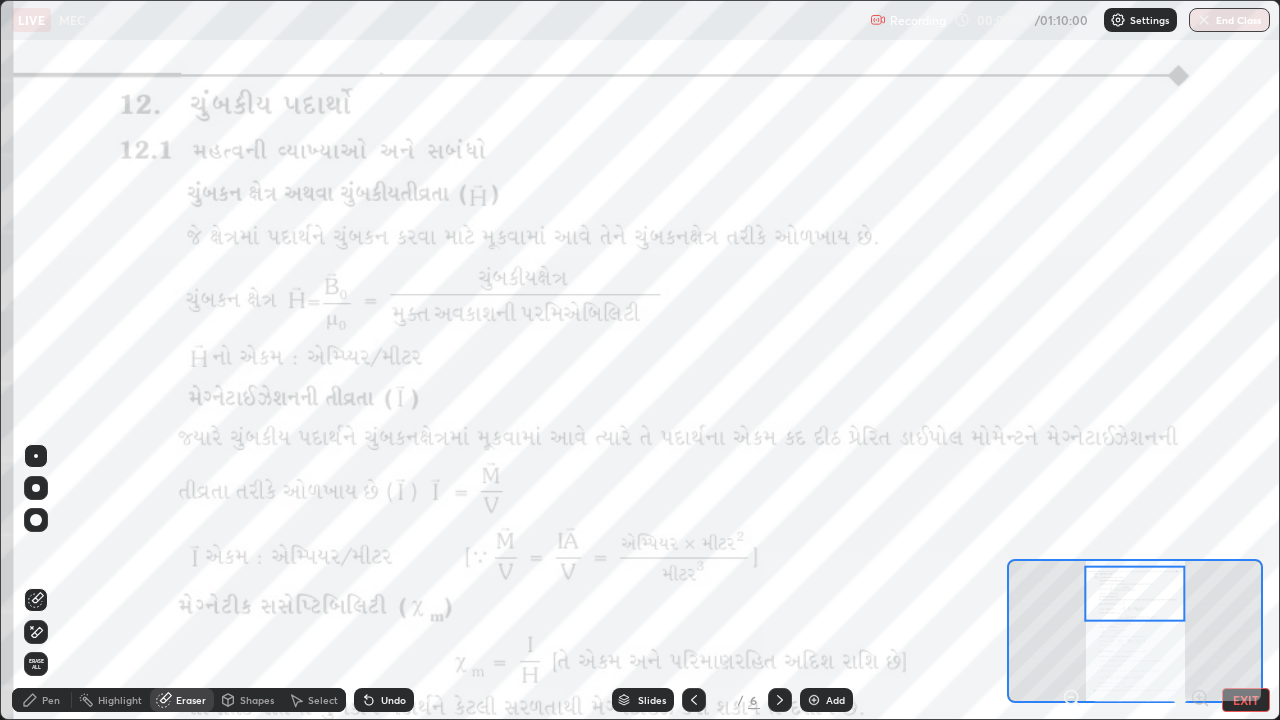 click 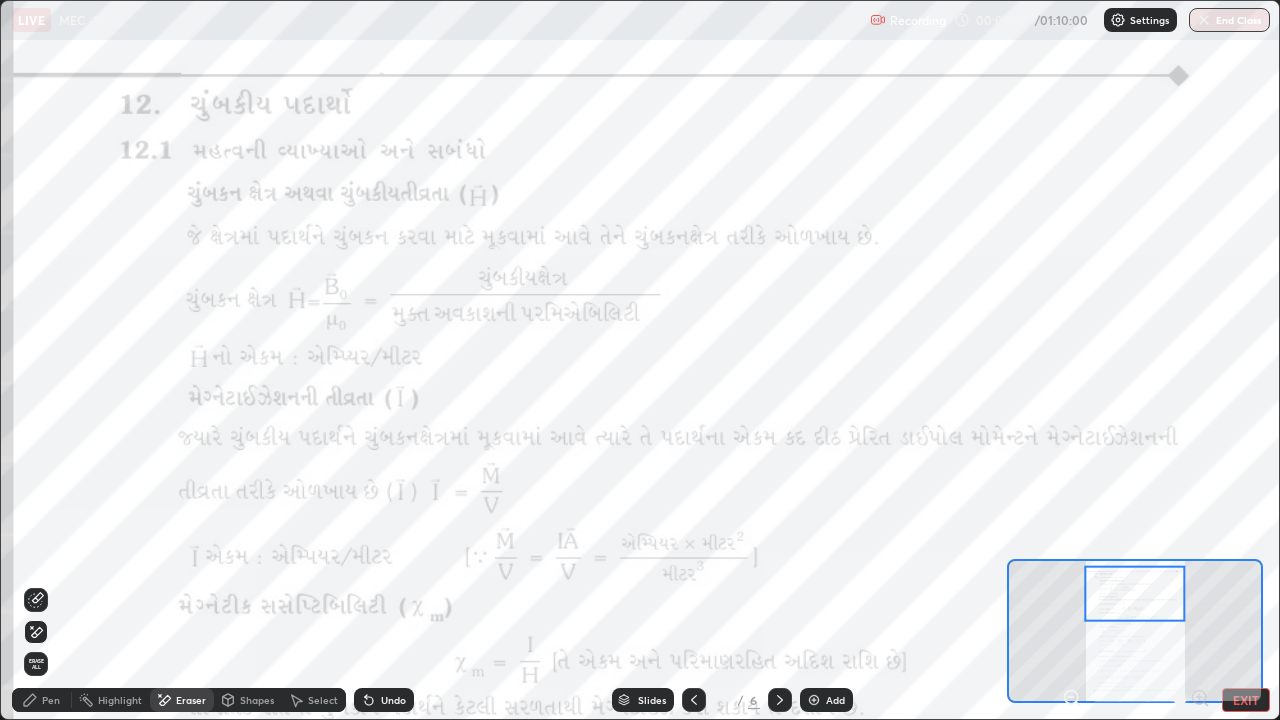 click 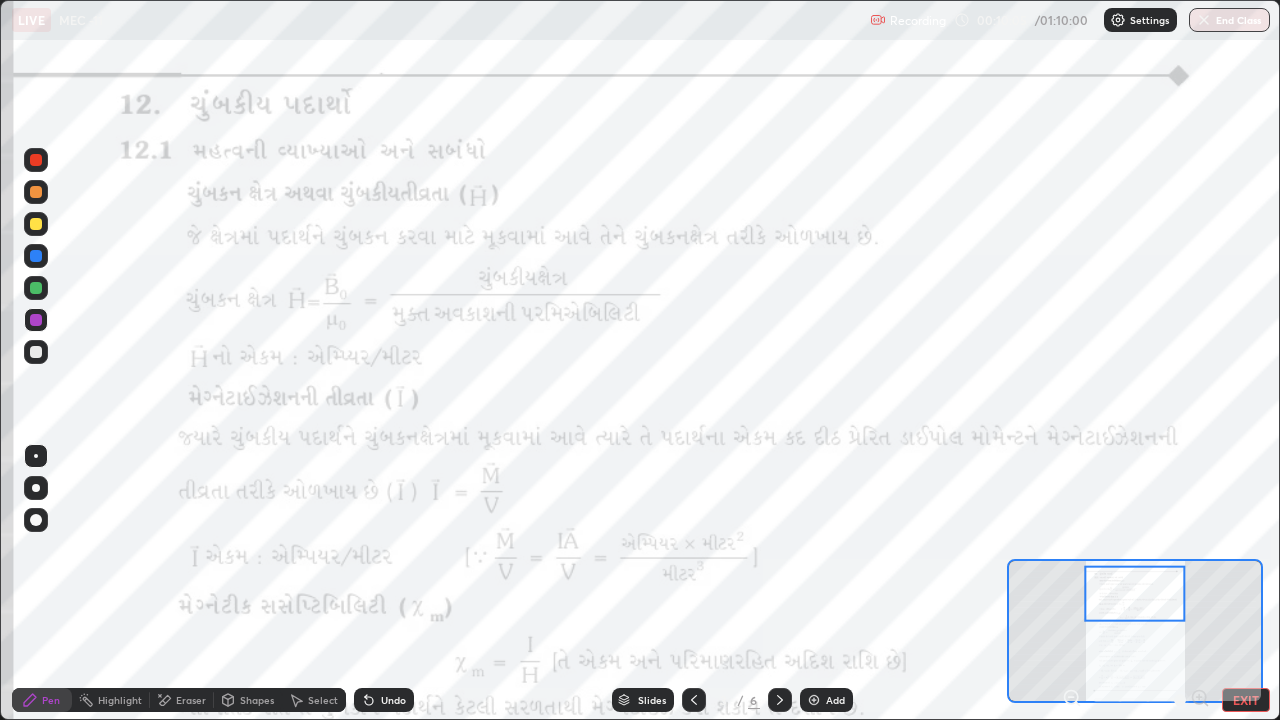 click on "Undo" at bounding box center [384, 700] 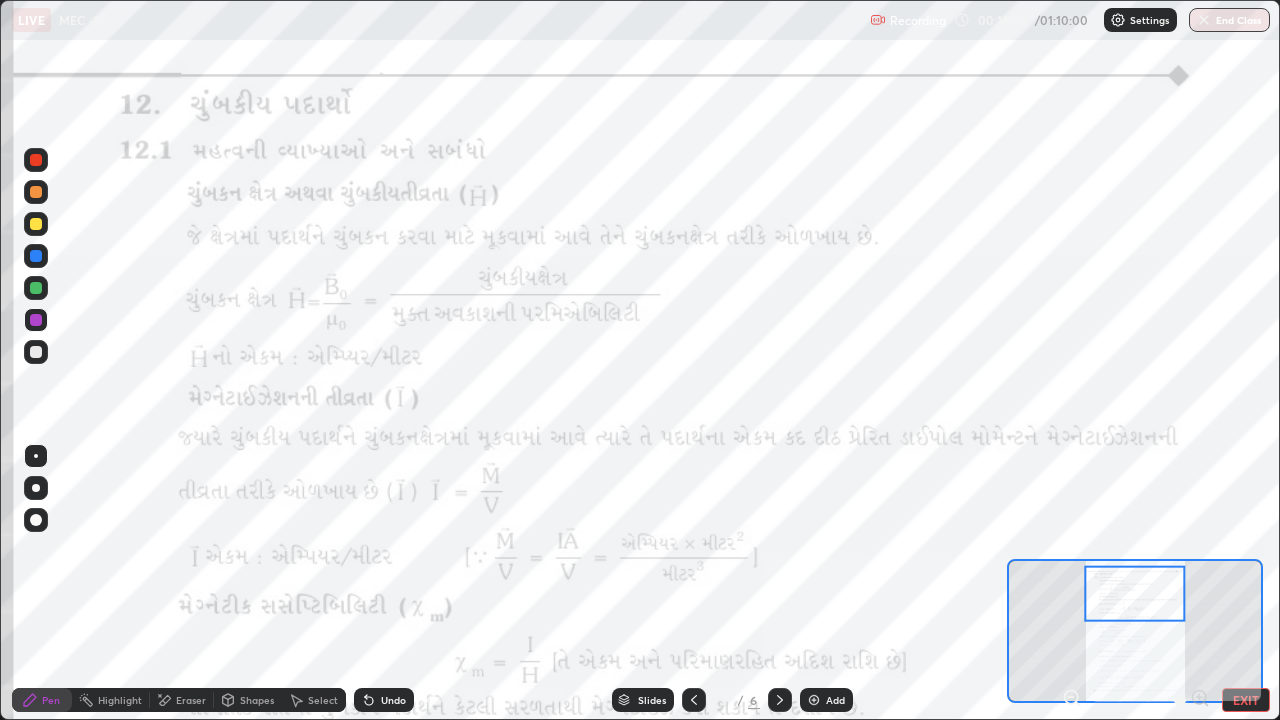 click on "Eraser" at bounding box center [191, 700] 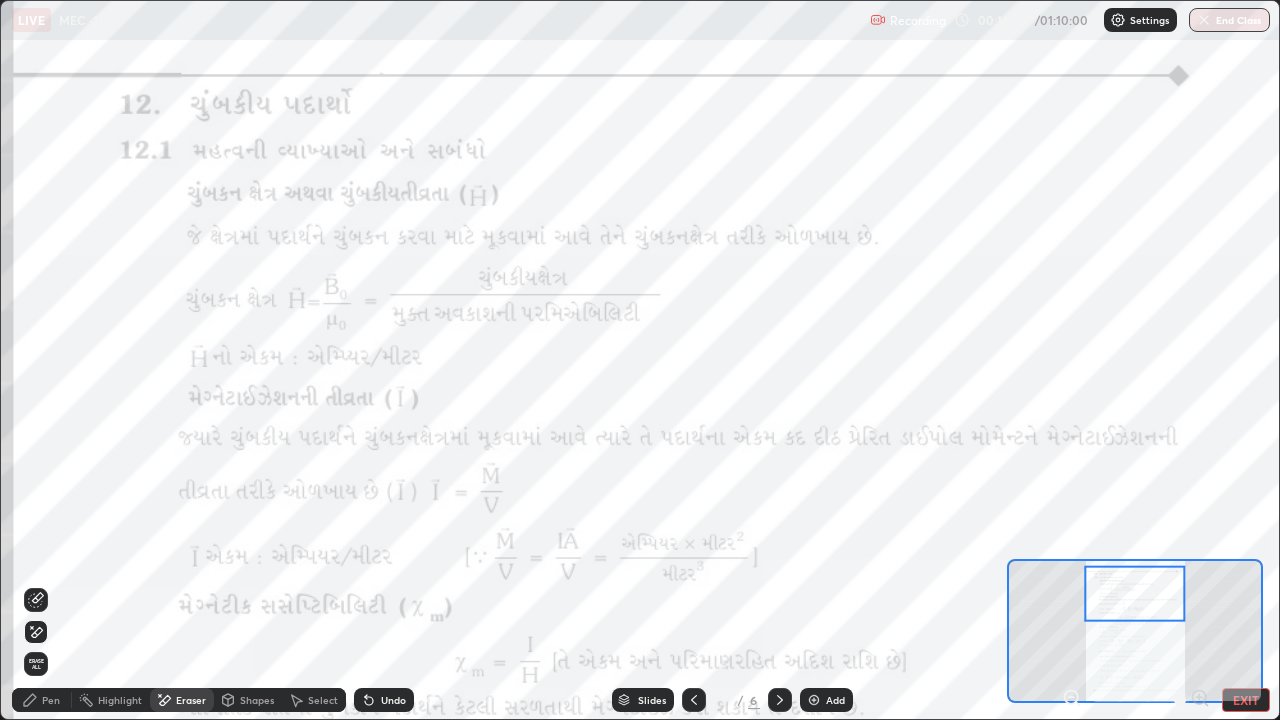 click 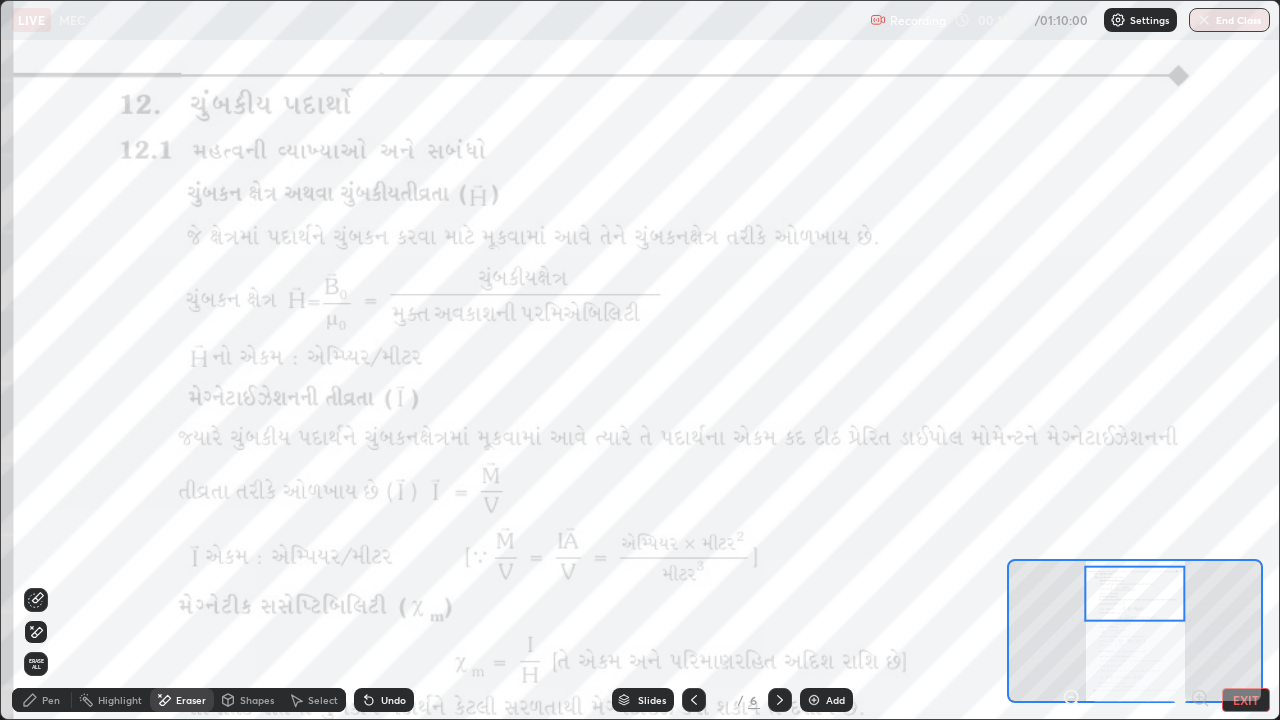 click on "Shapes" at bounding box center [257, 700] 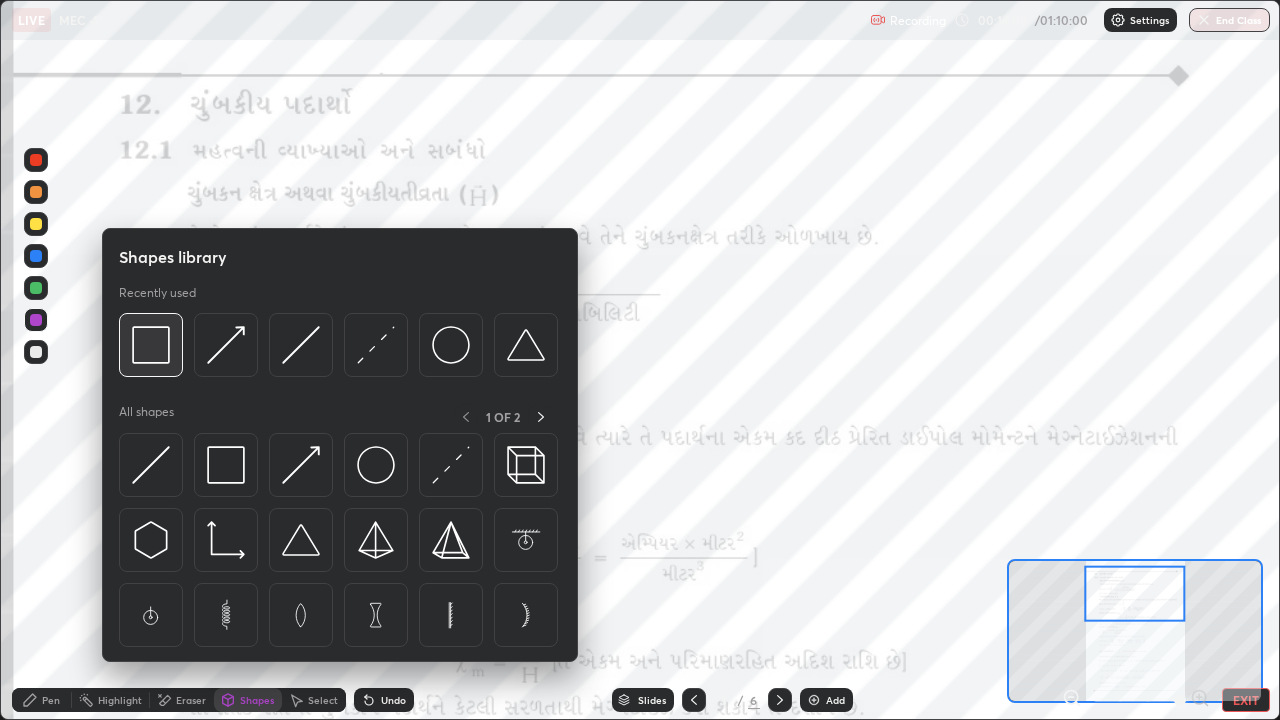 click at bounding box center [151, 345] 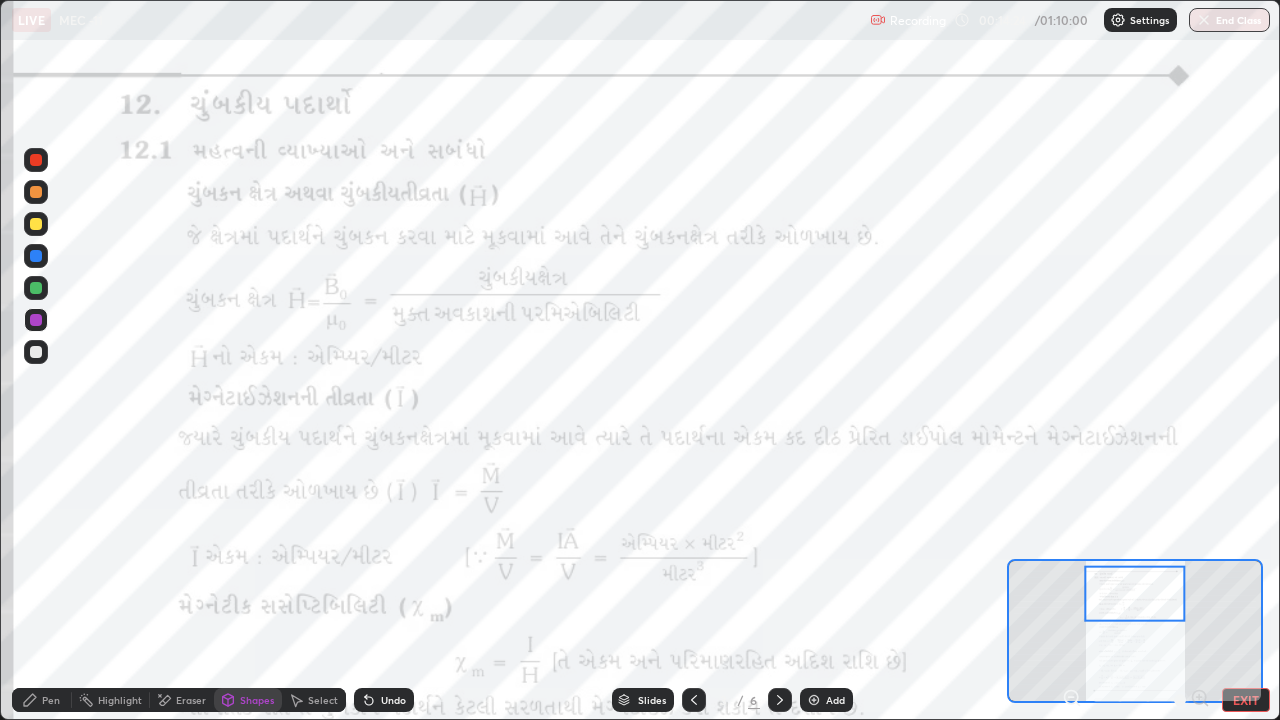 click on "Pen" at bounding box center [51, 700] 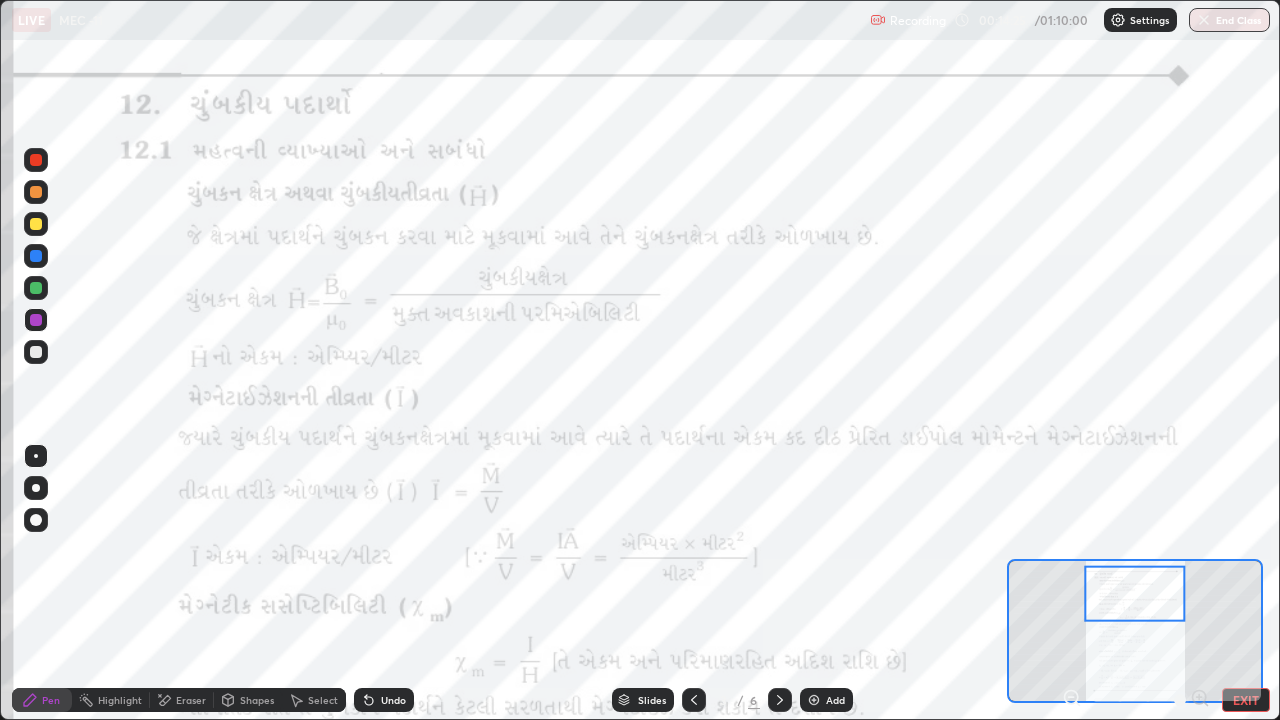 click at bounding box center (36, 192) 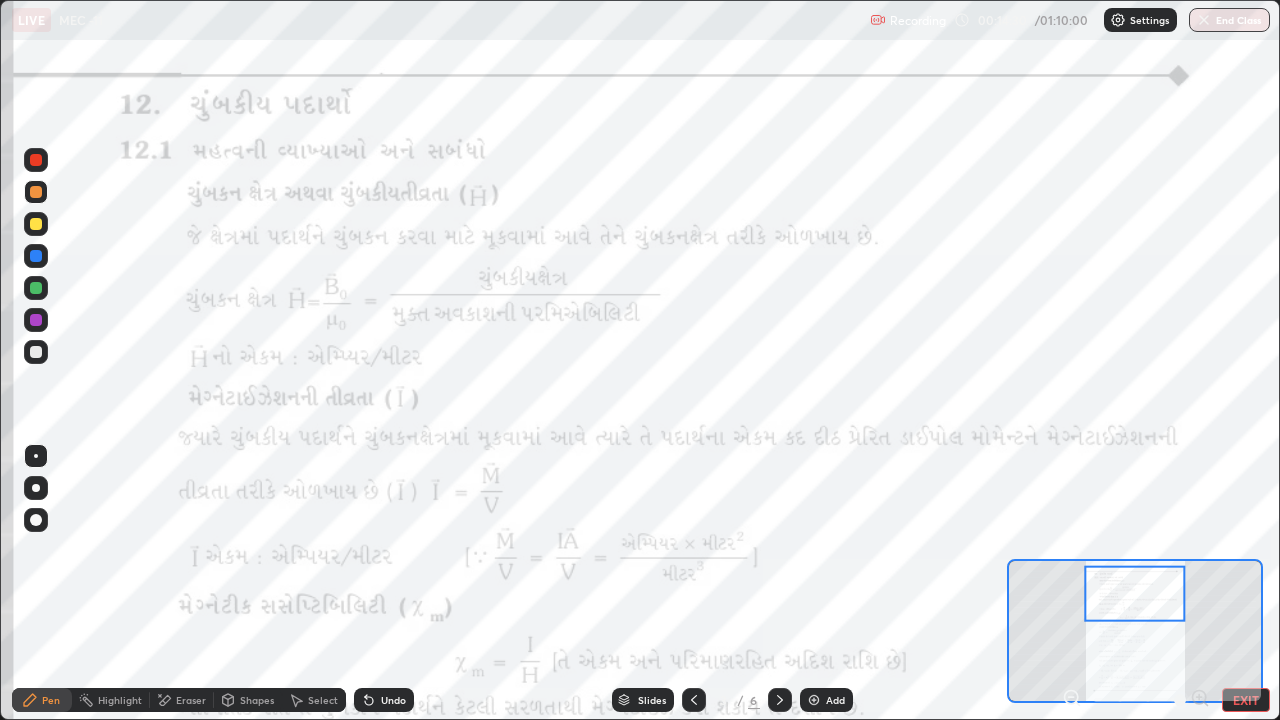 click 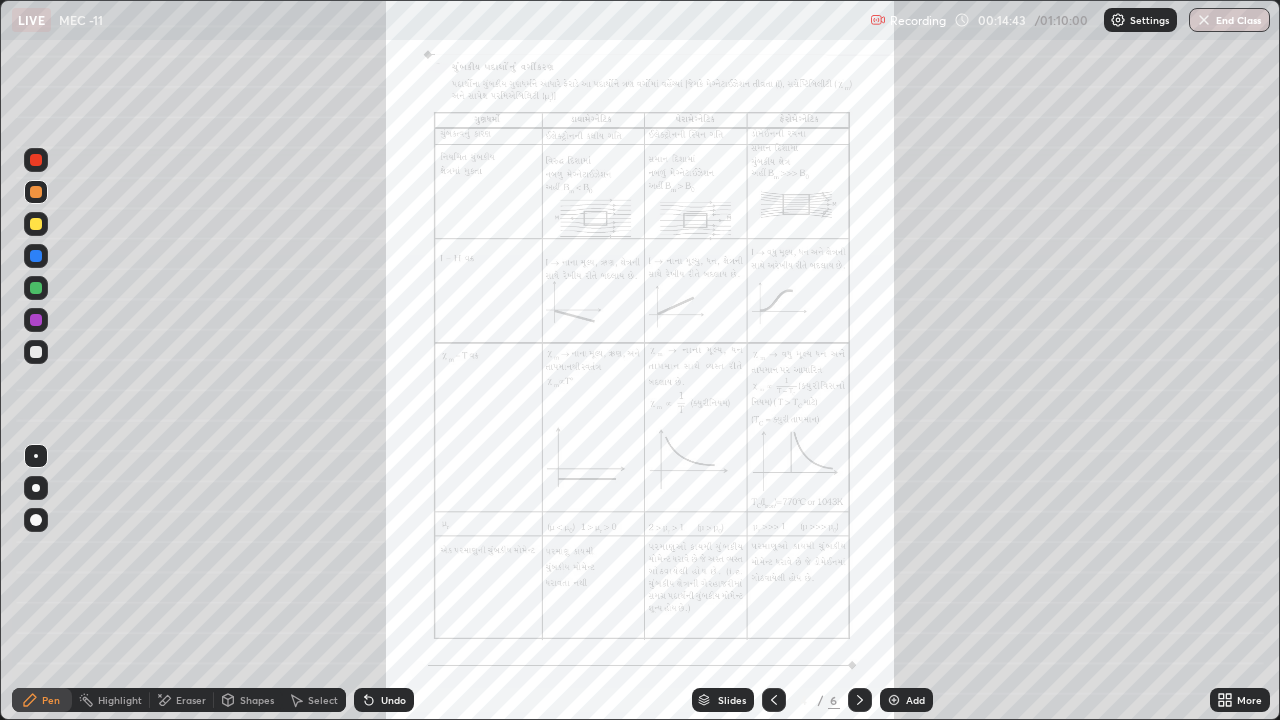 click 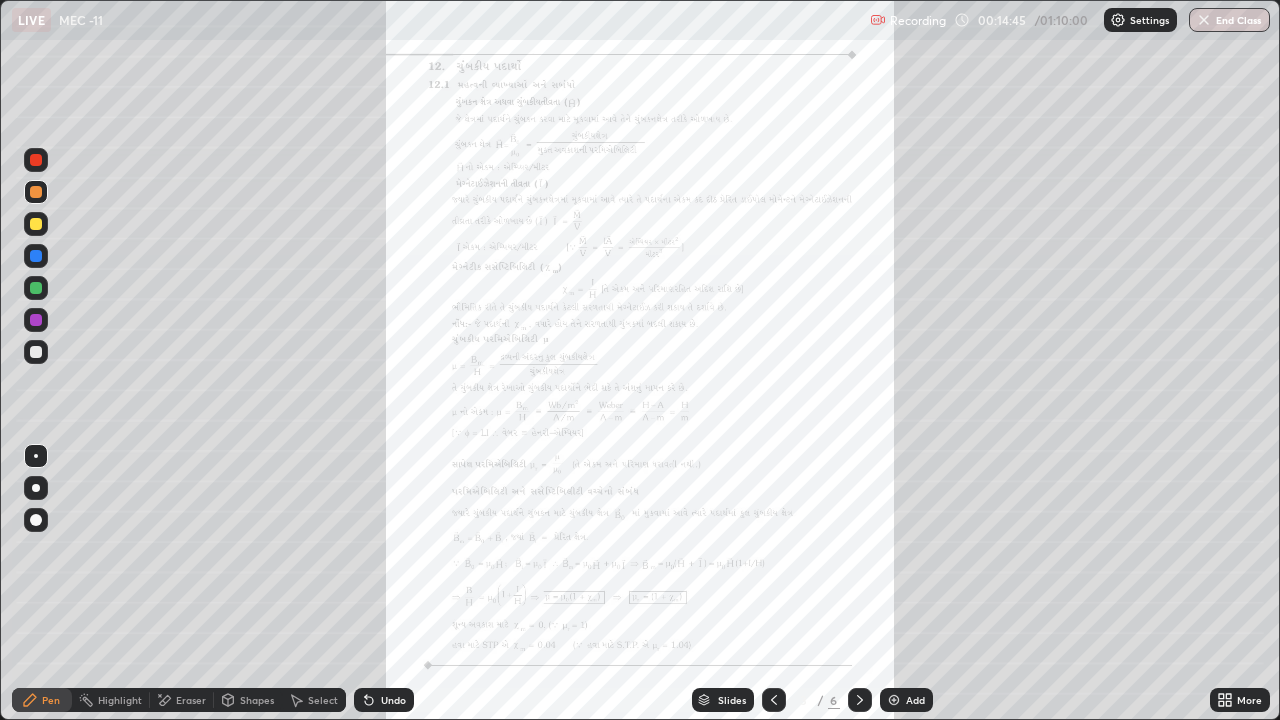 click 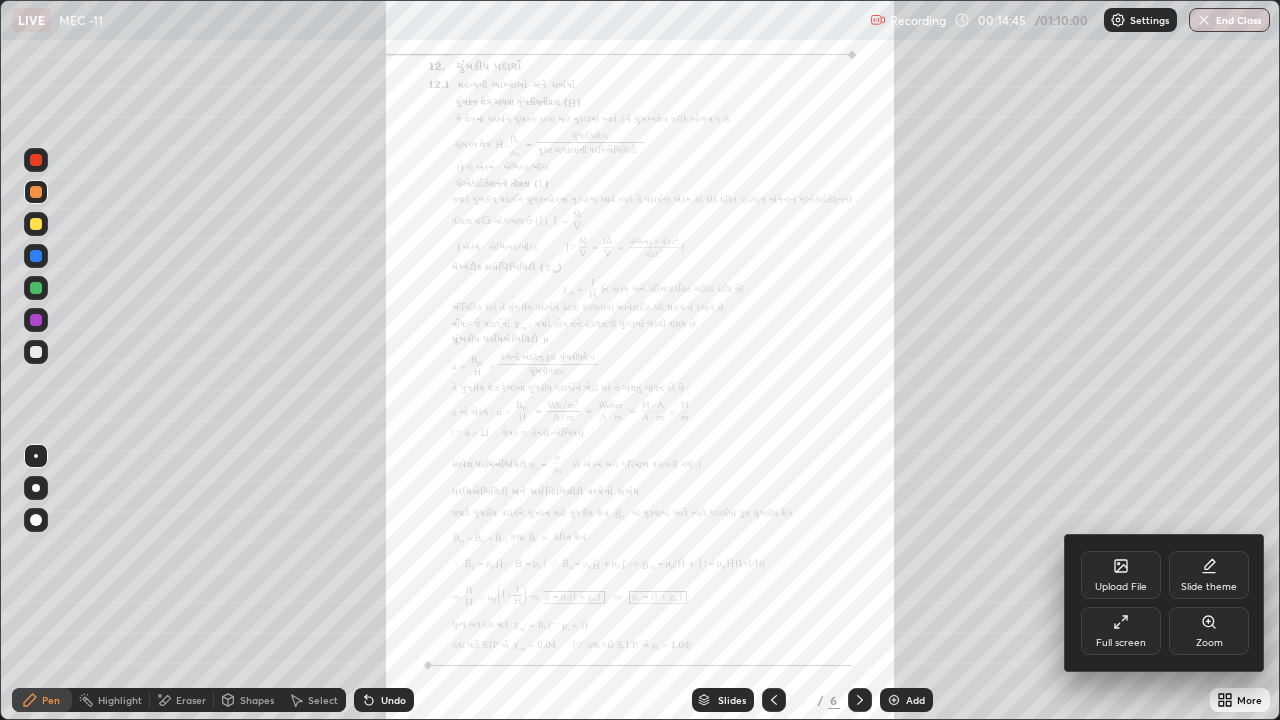 click 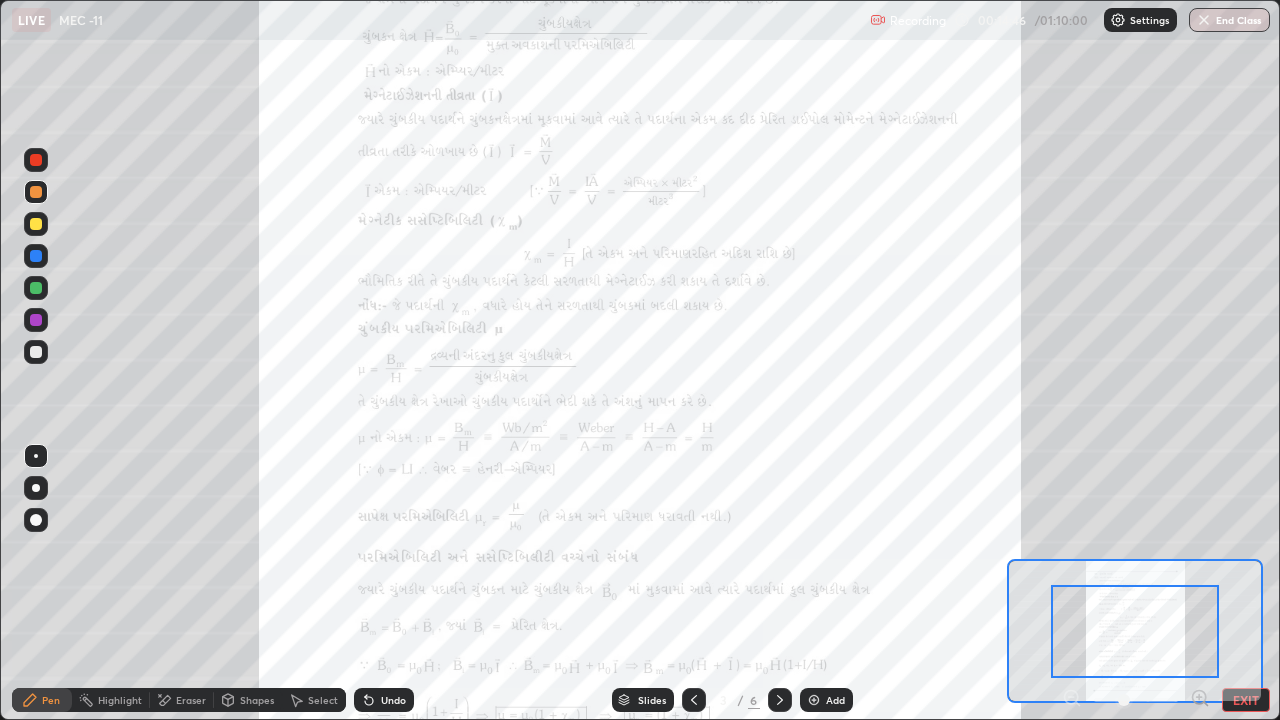 click 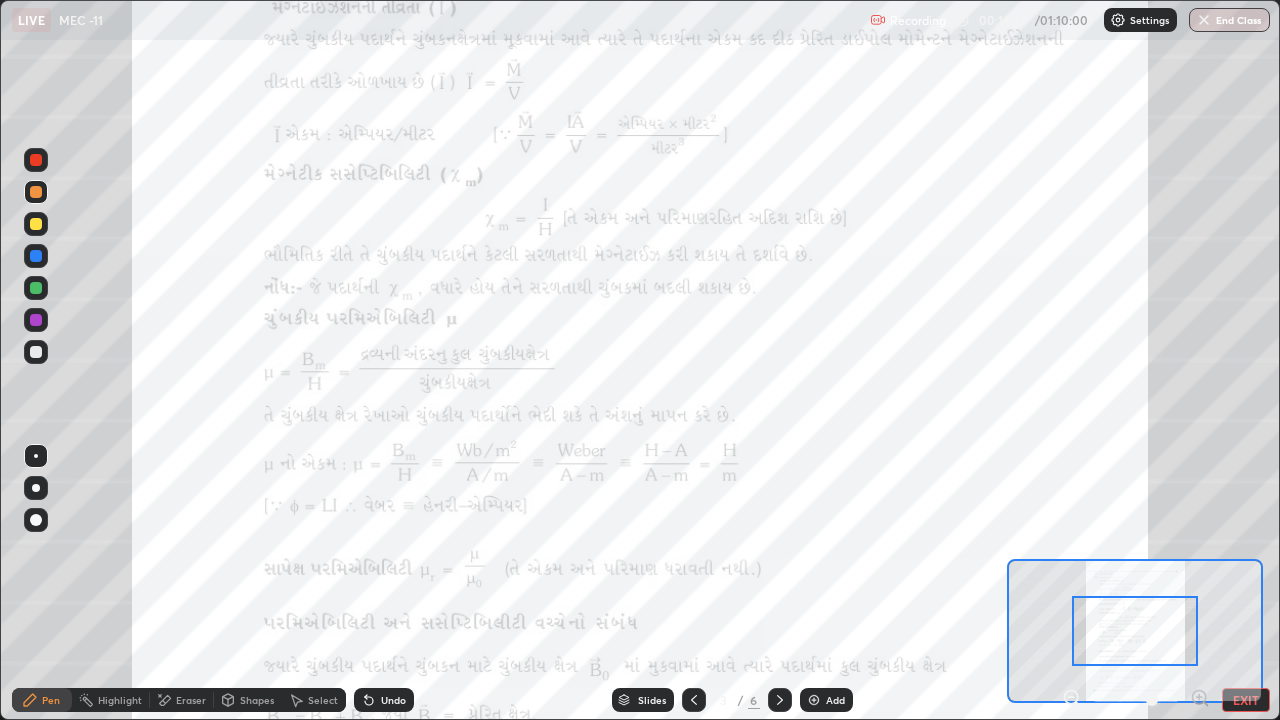 click on "Pen Highlight Eraser Shapes Select Undo Slides 3 / 6 Add EXIT" at bounding box center [640, 700] 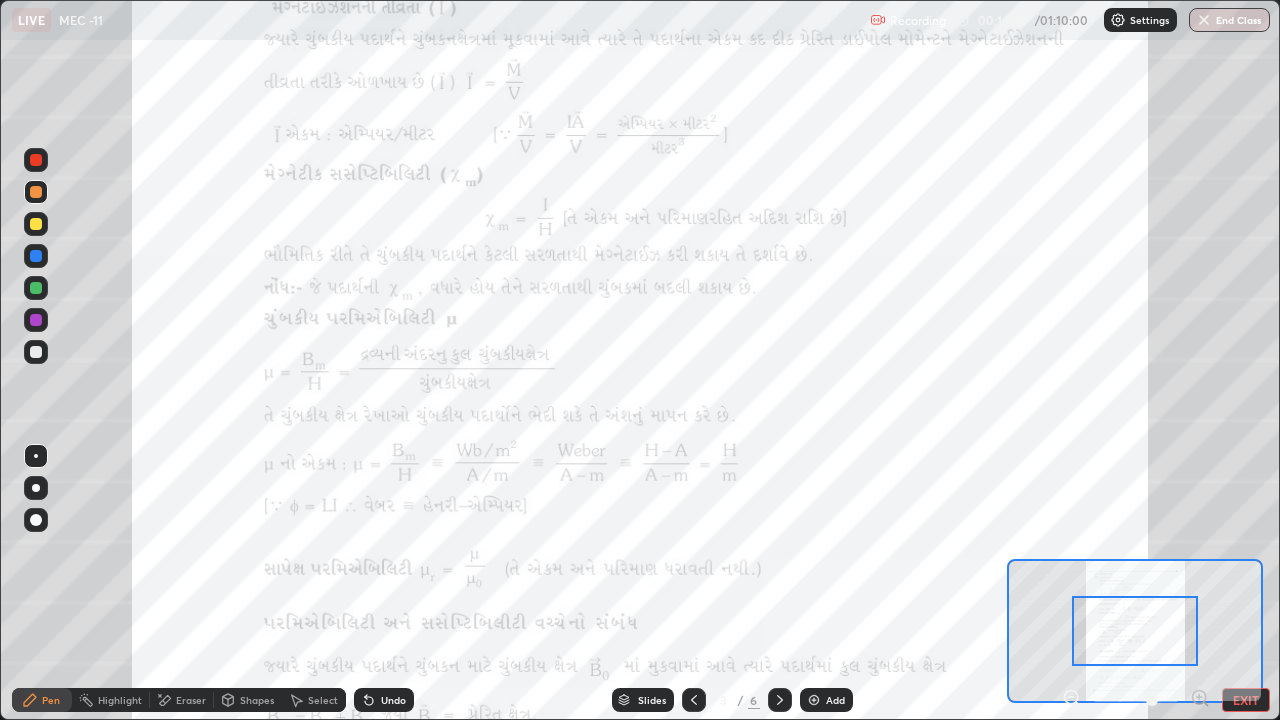 click 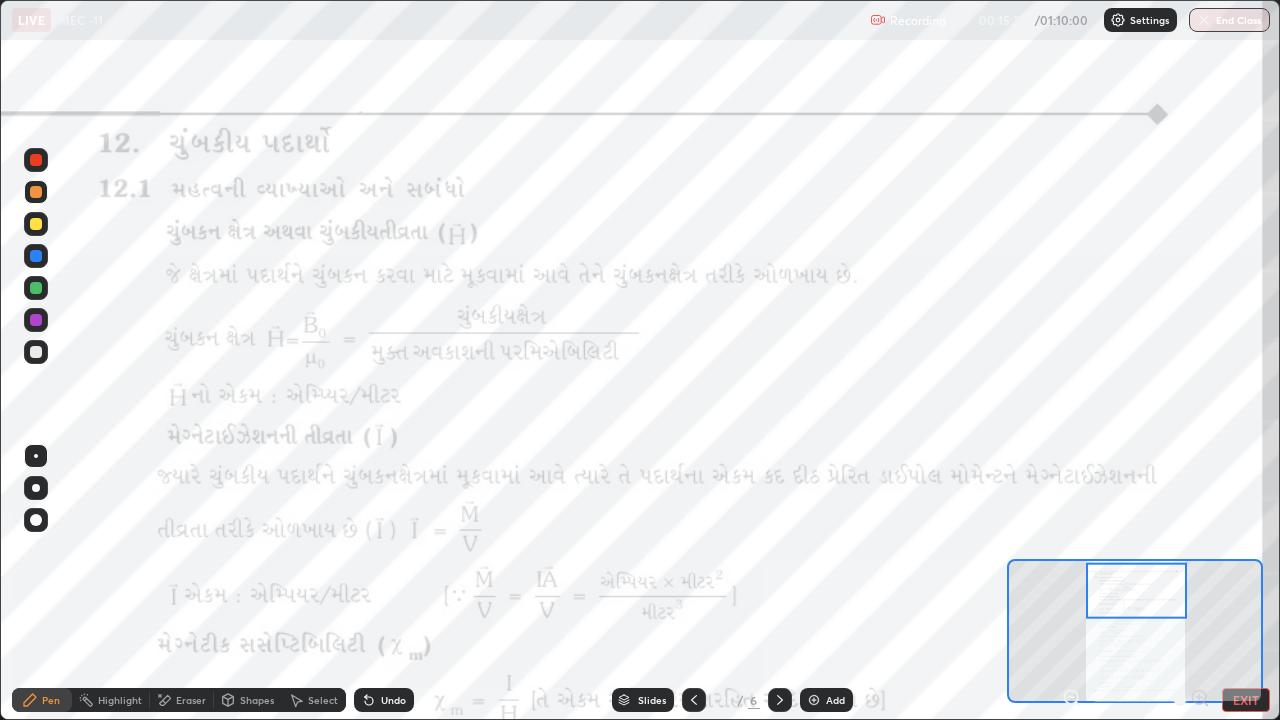 click at bounding box center (36, 160) 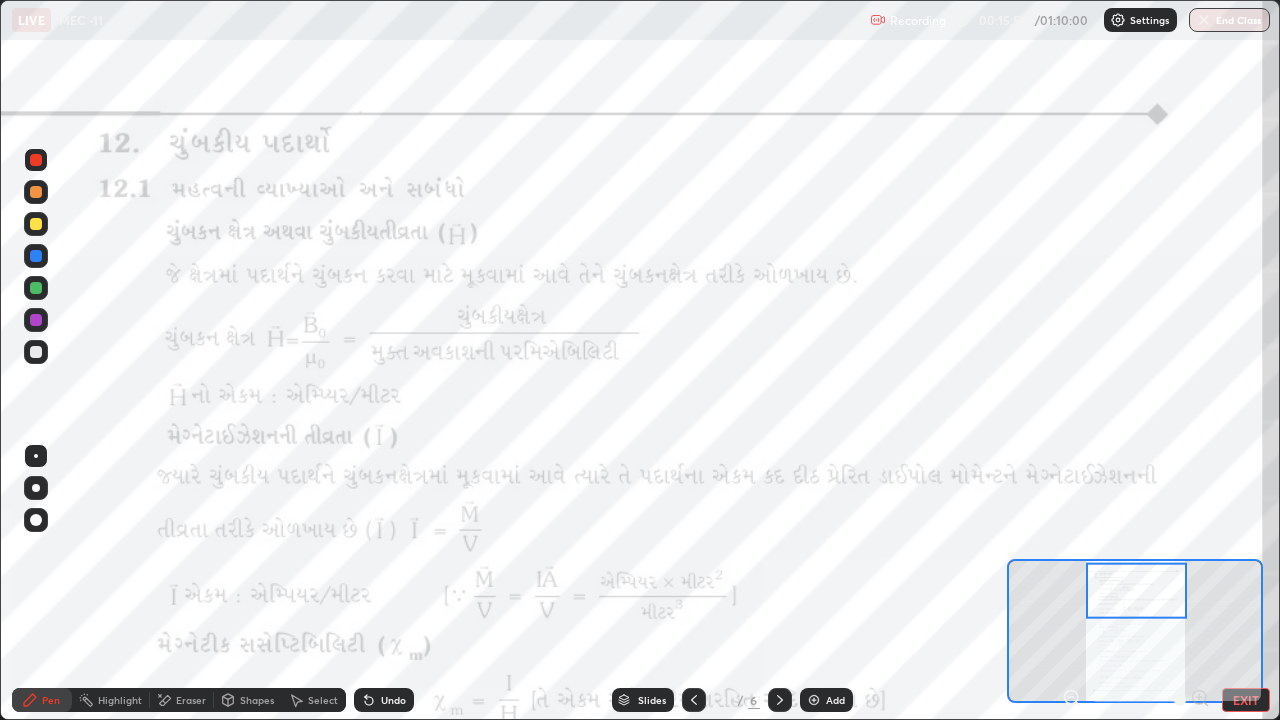 click on "Undo" at bounding box center (393, 700) 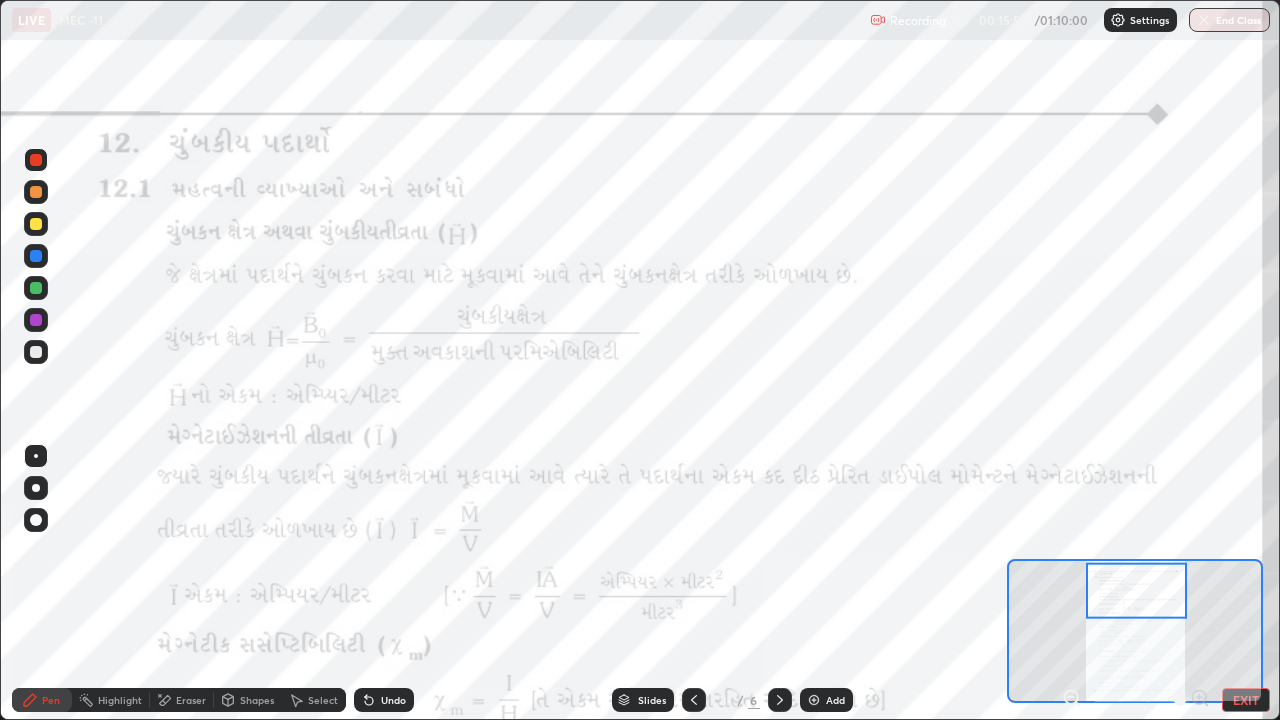 click on "Undo" at bounding box center [393, 700] 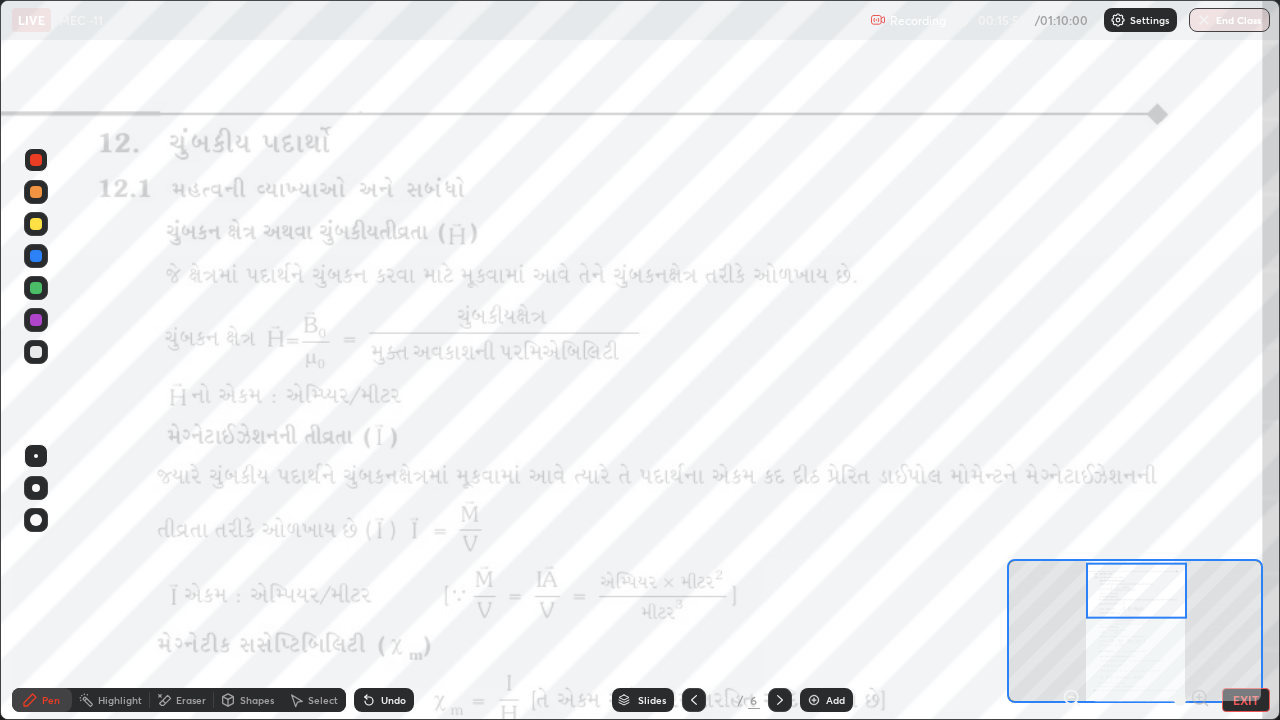 click on "Undo" at bounding box center [393, 700] 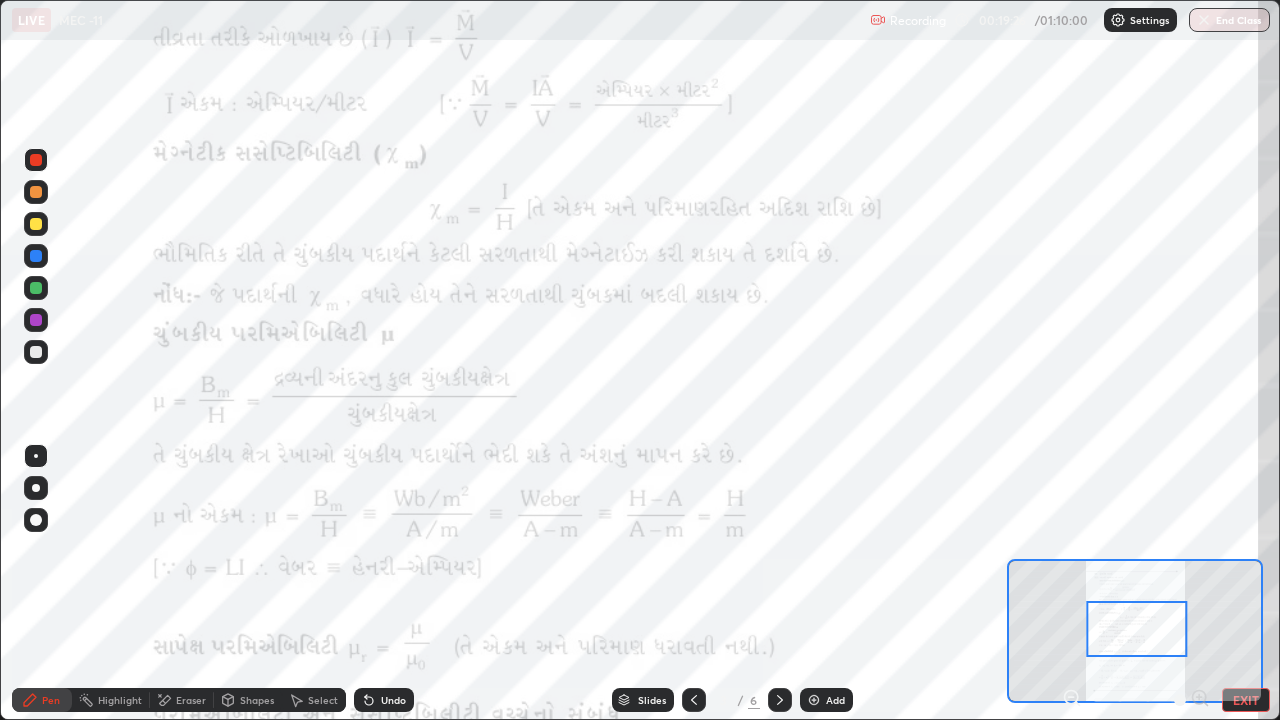 click at bounding box center [36, 192] 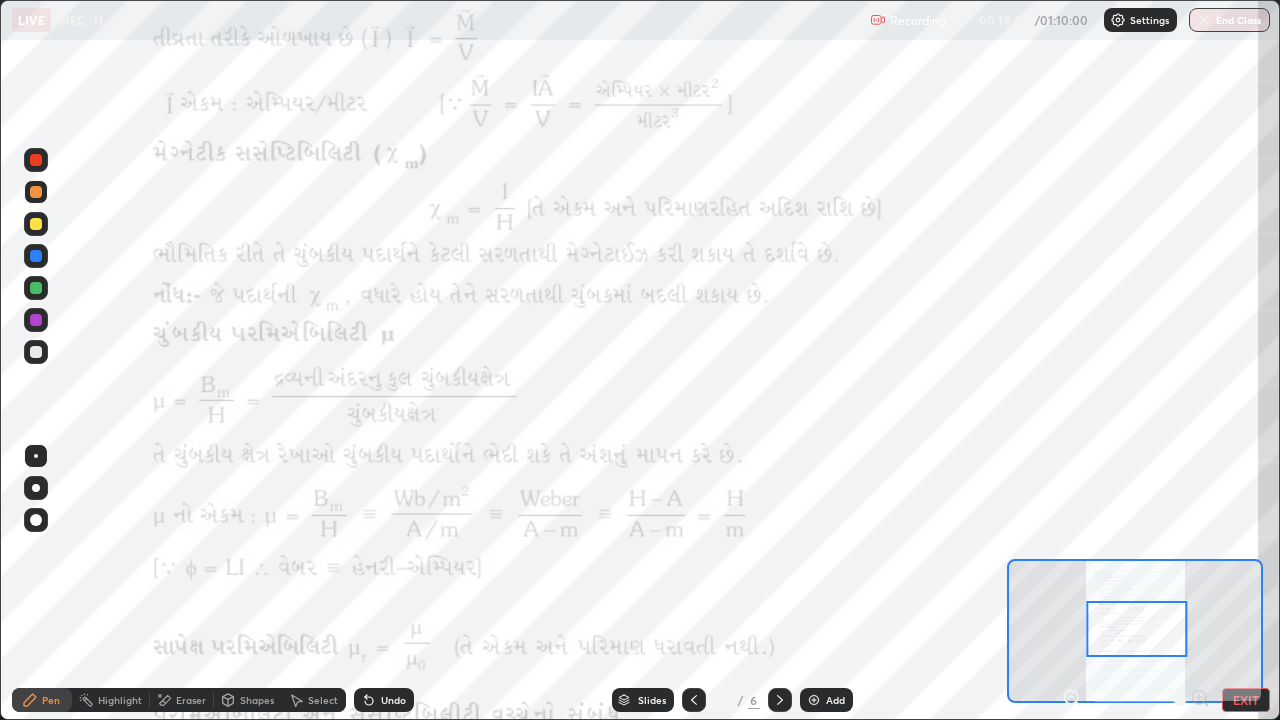 click at bounding box center (36, 160) 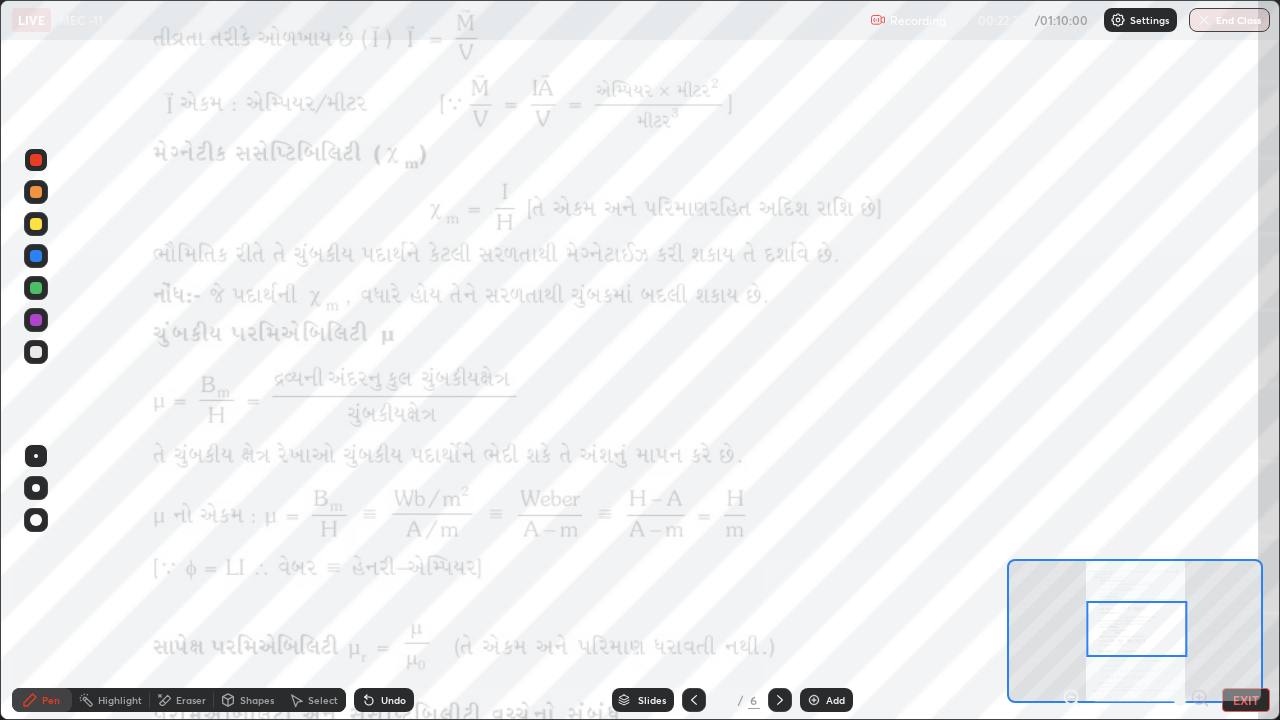 click on "Undo" at bounding box center [393, 700] 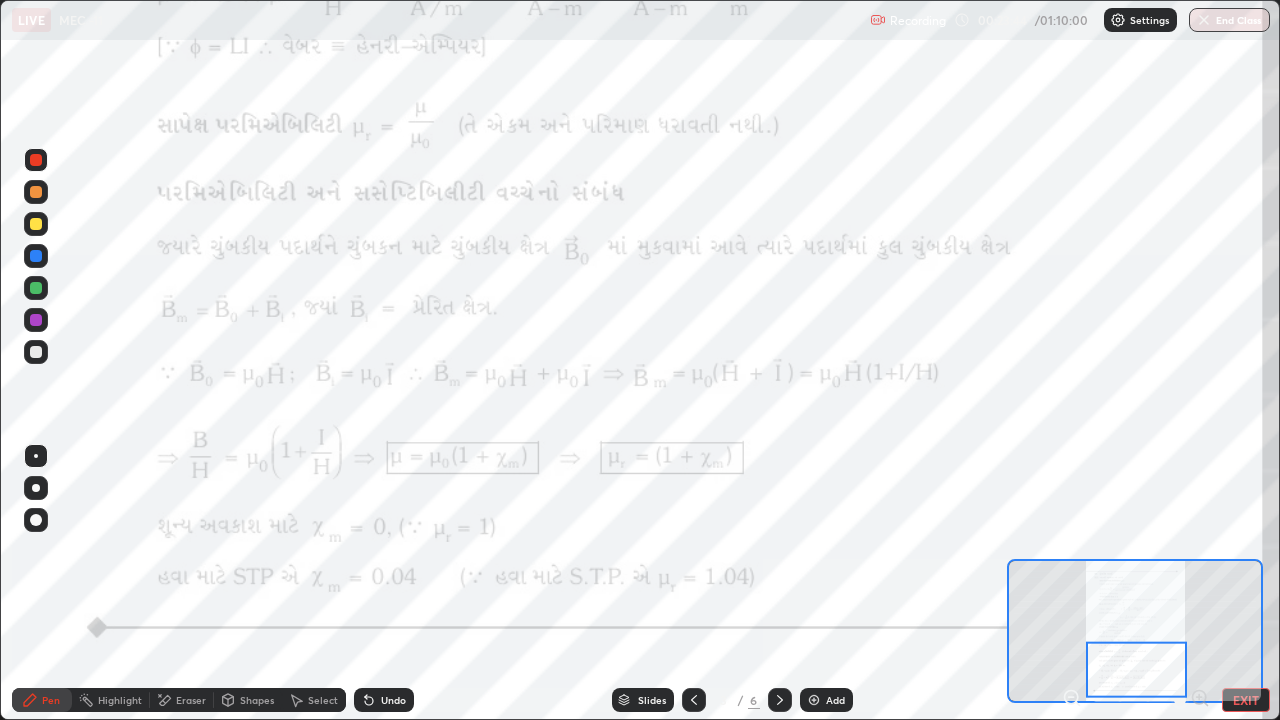 click at bounding box center [36, 320] 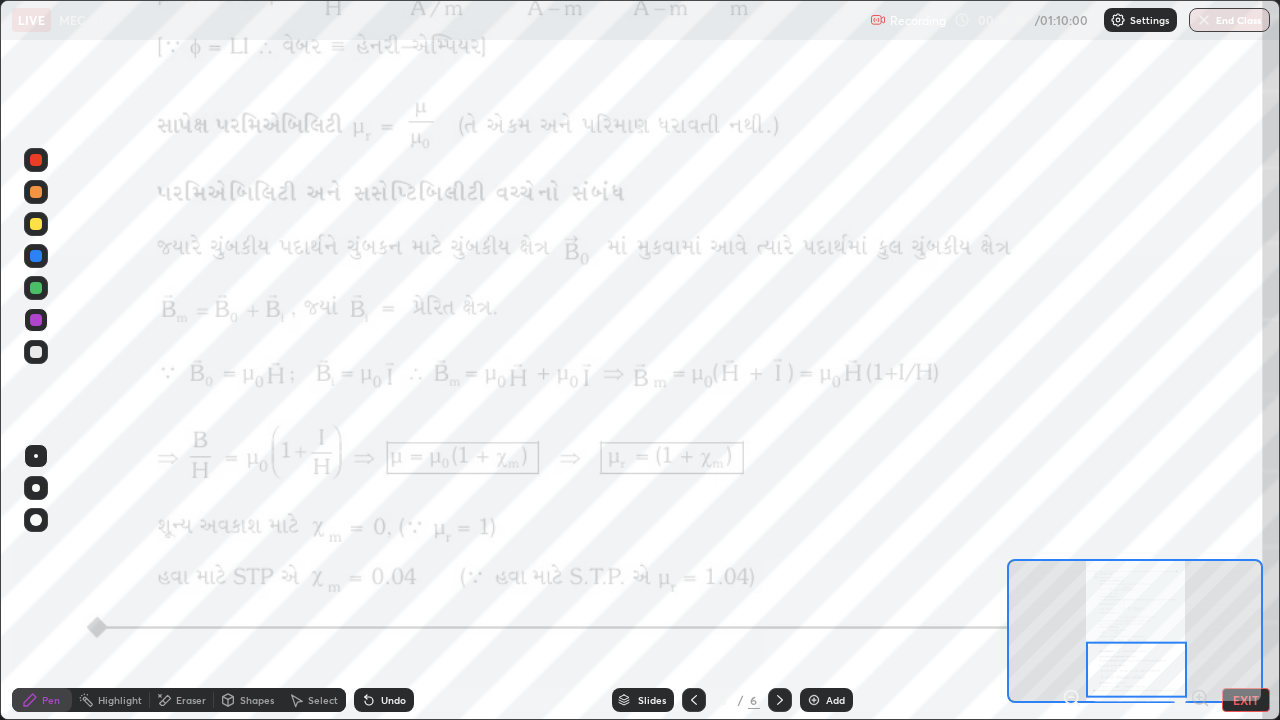 click on "EXIT" at bounding box center (1246, 700) 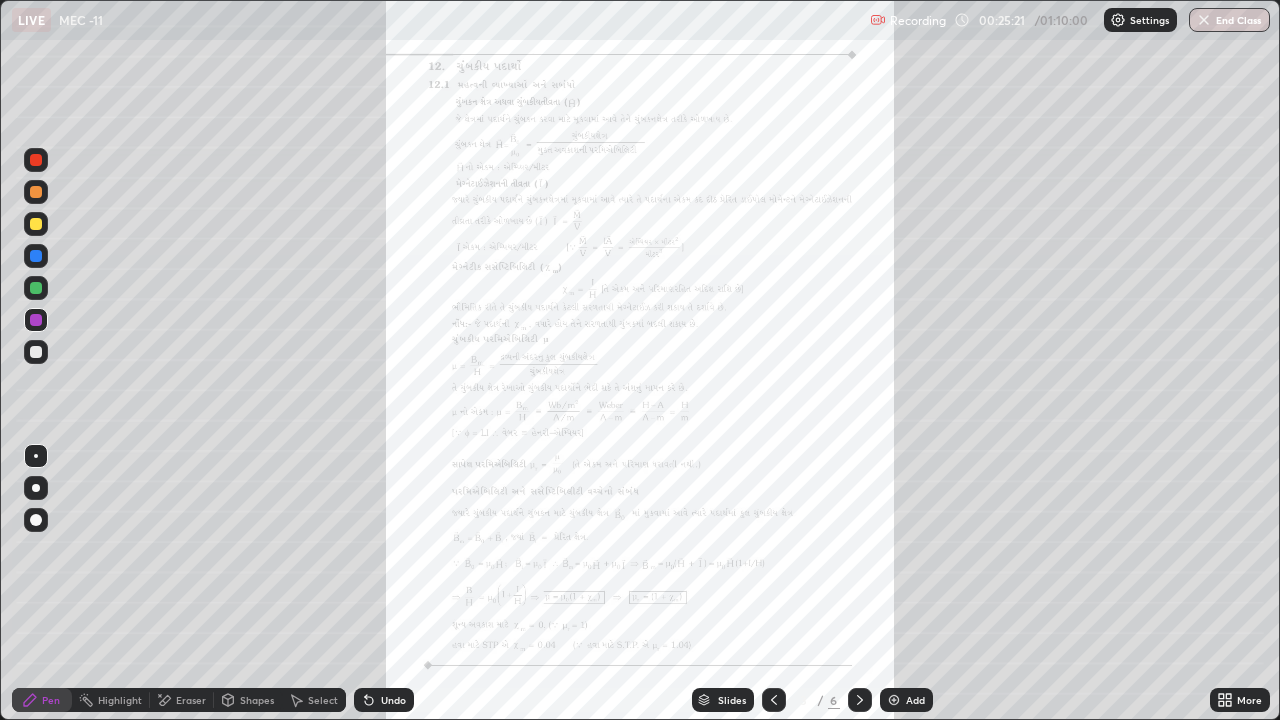 click 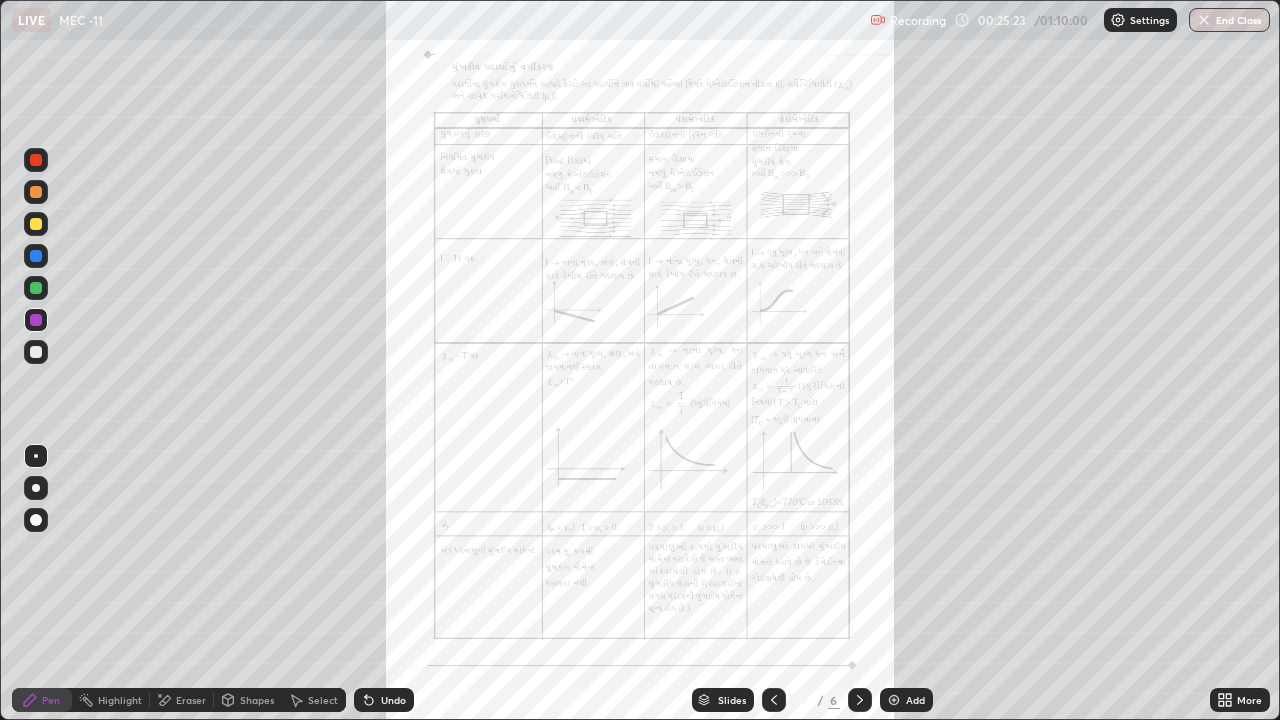 click 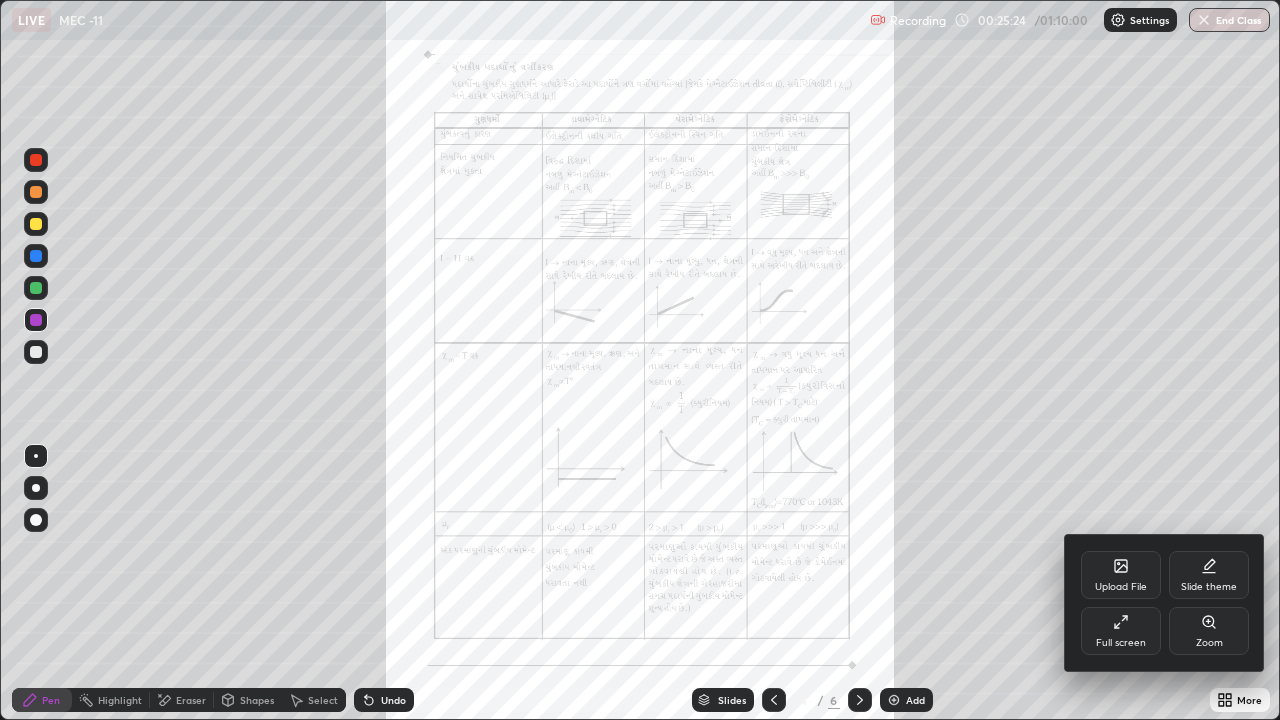 click 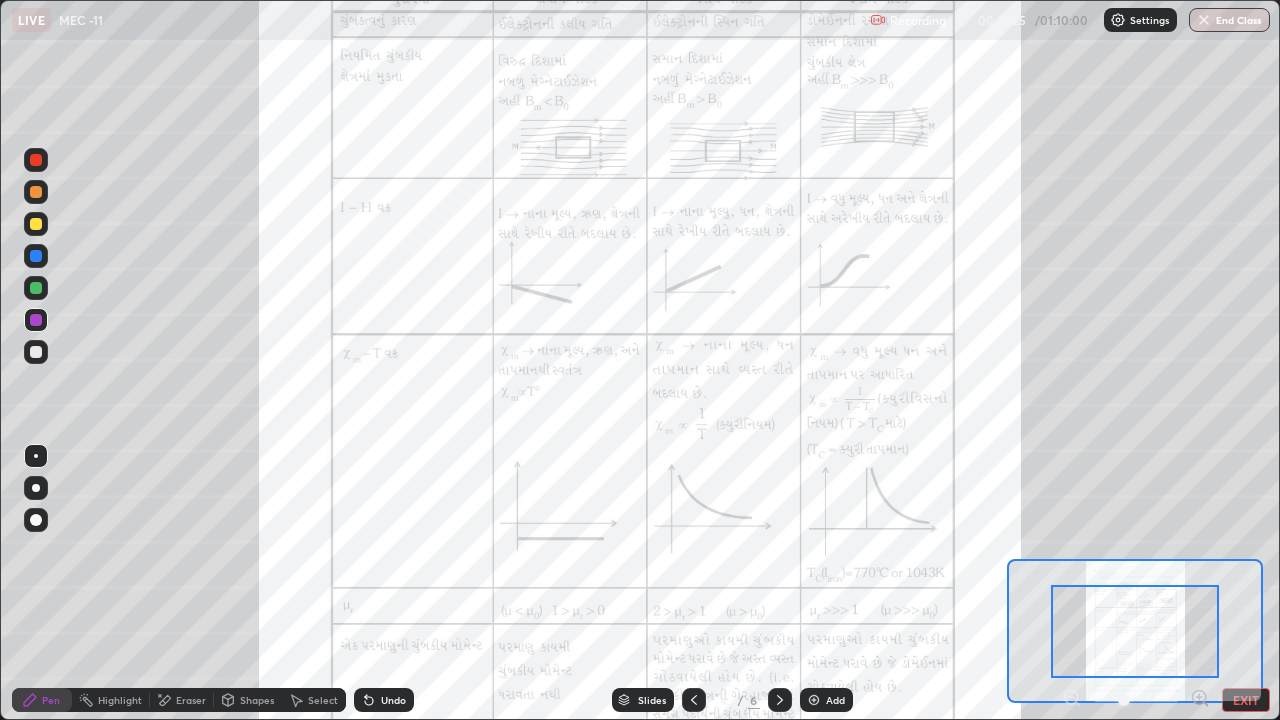 click 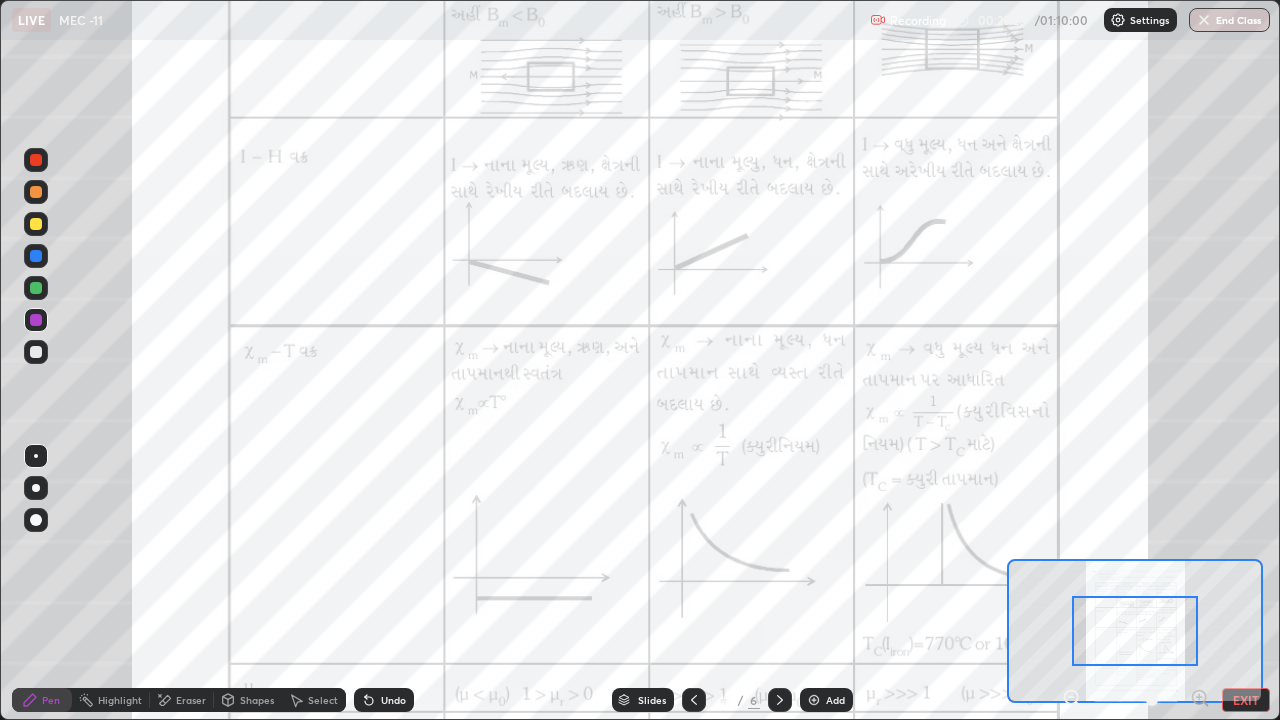 click 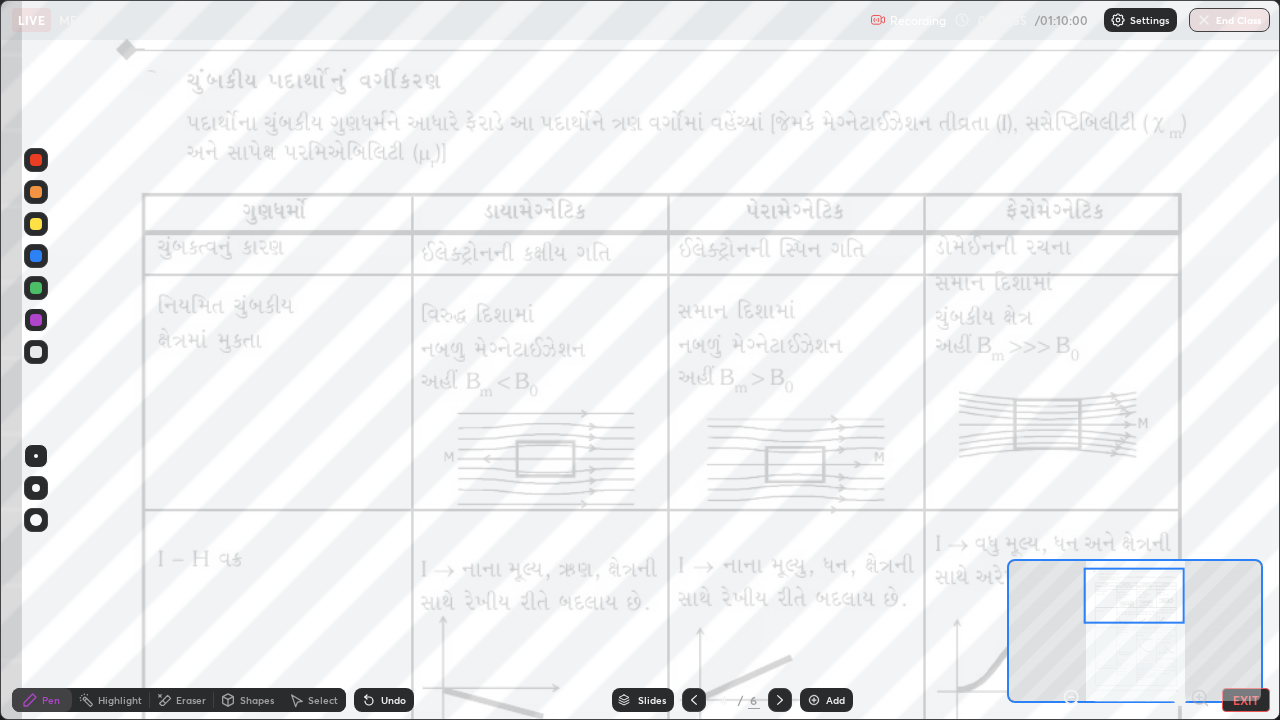 click at bounding box center (36, 192) 